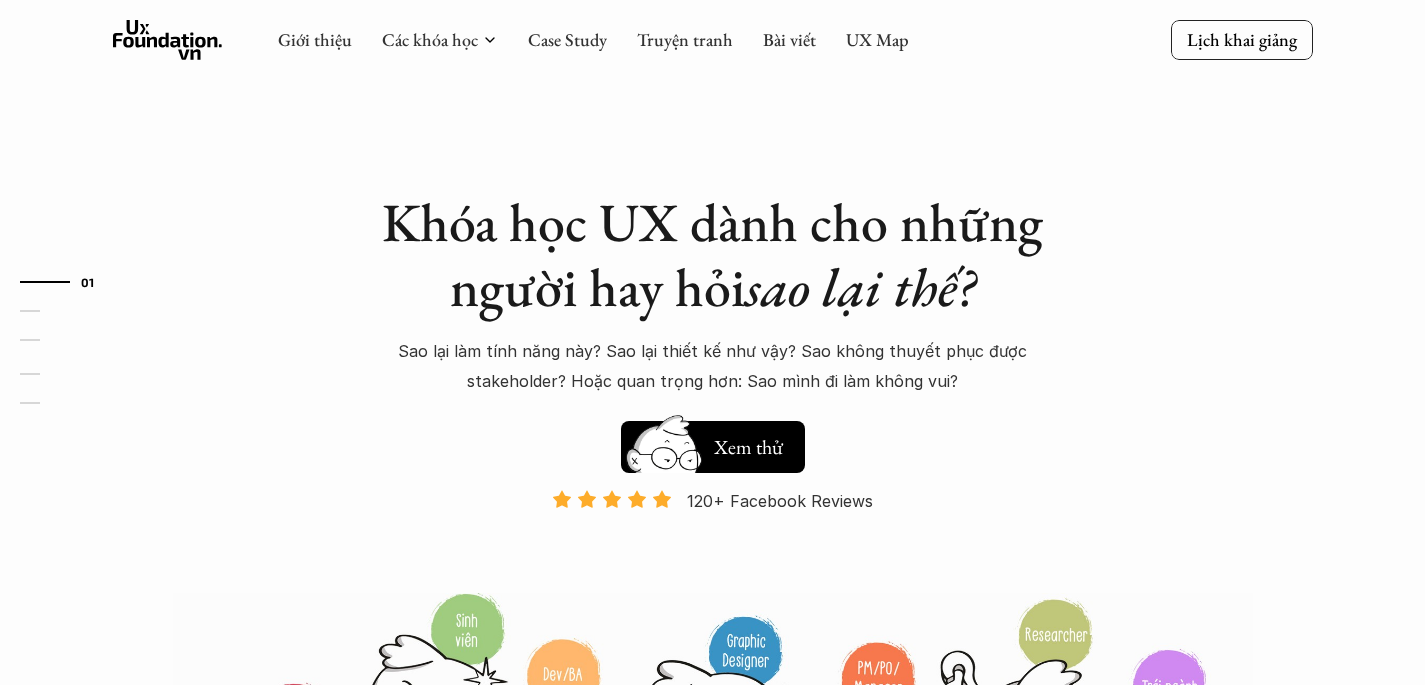 scroll, scrollTop: 0, scrollLeft: 0, axis: both 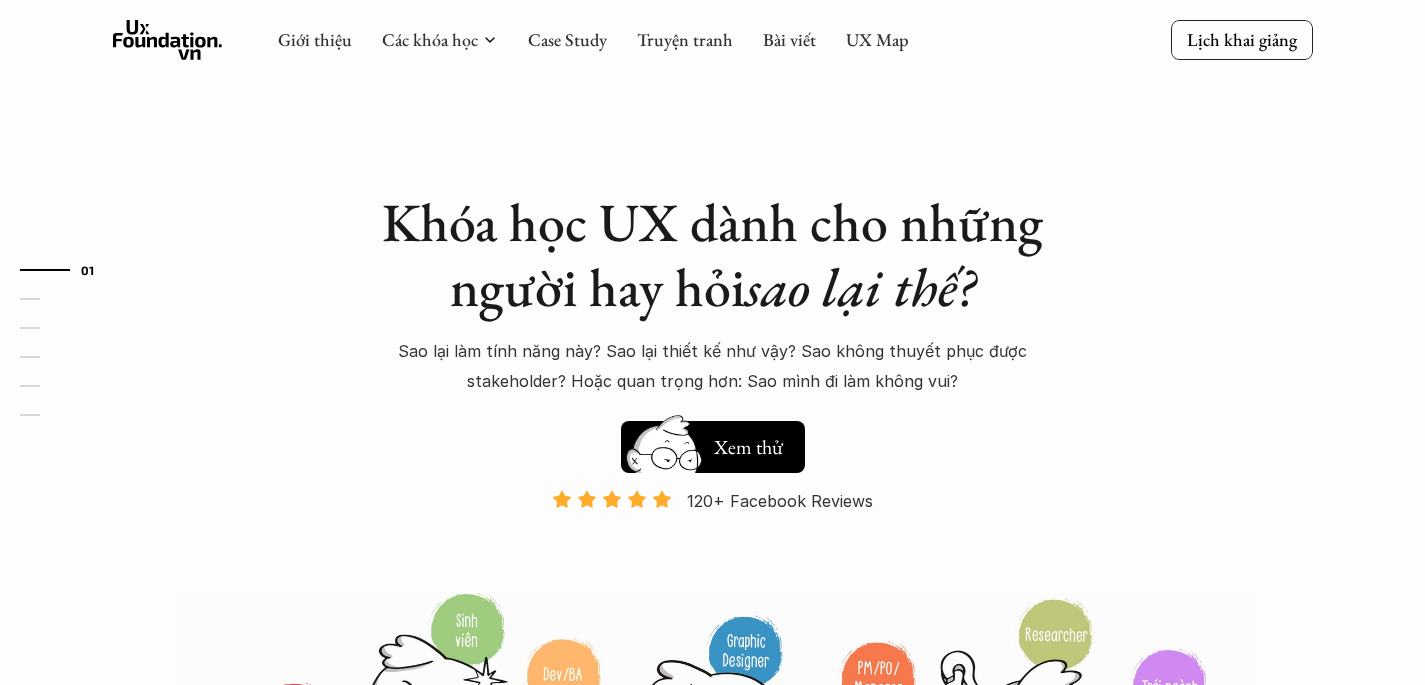 click on "Giới thiệu Các khóa học Case Study Truyện tranh Bài viết UX Map" at bounding box center [593, 40] 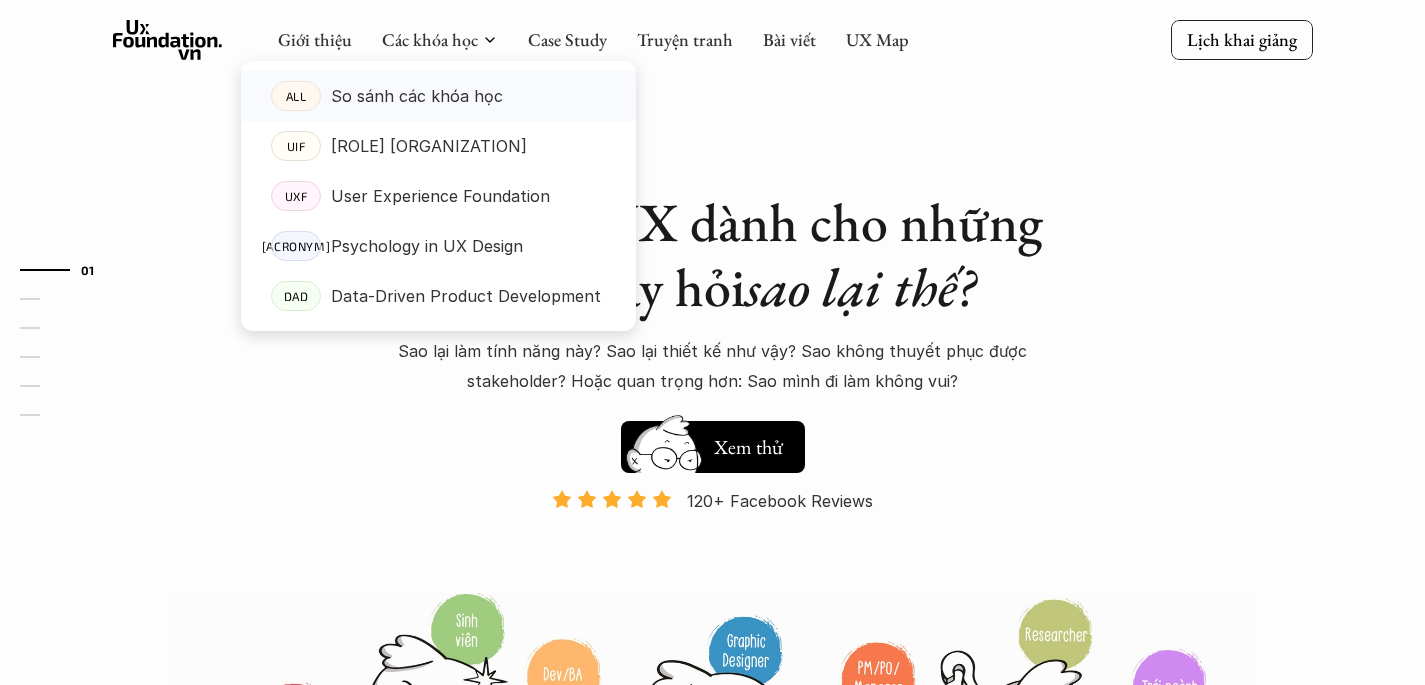click on "So sánh các khóa học" at bounding box center [417, 96] 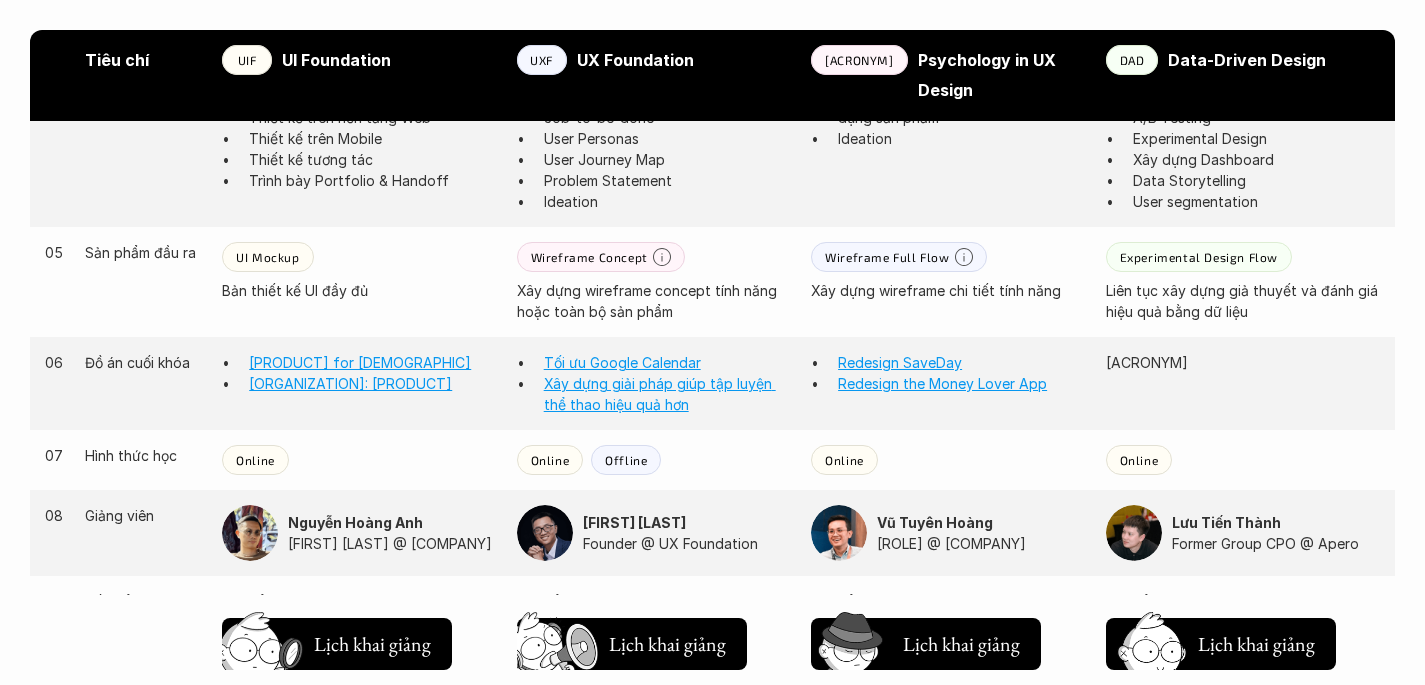 scroll, scrollTop: 1696, scrollLeft: 0, axis: vertical 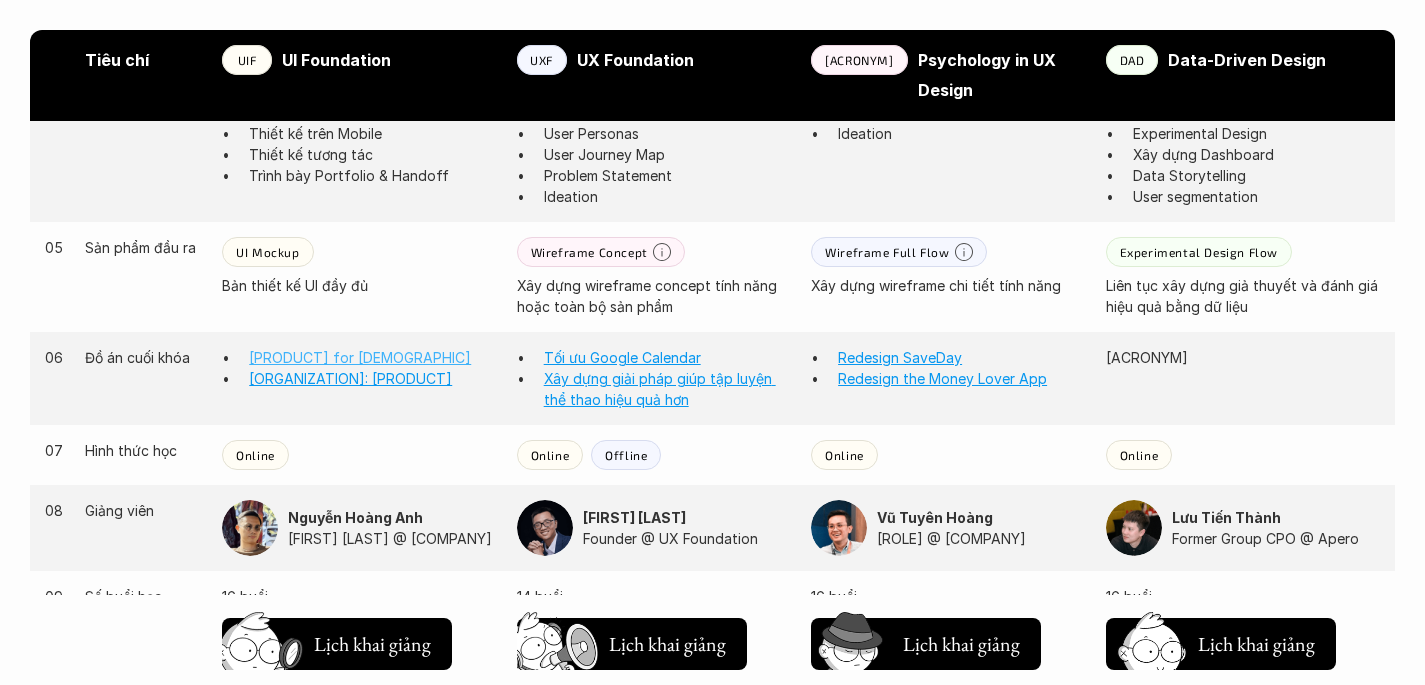 click on "Banking app for young people" at bounding box center [360, 357] 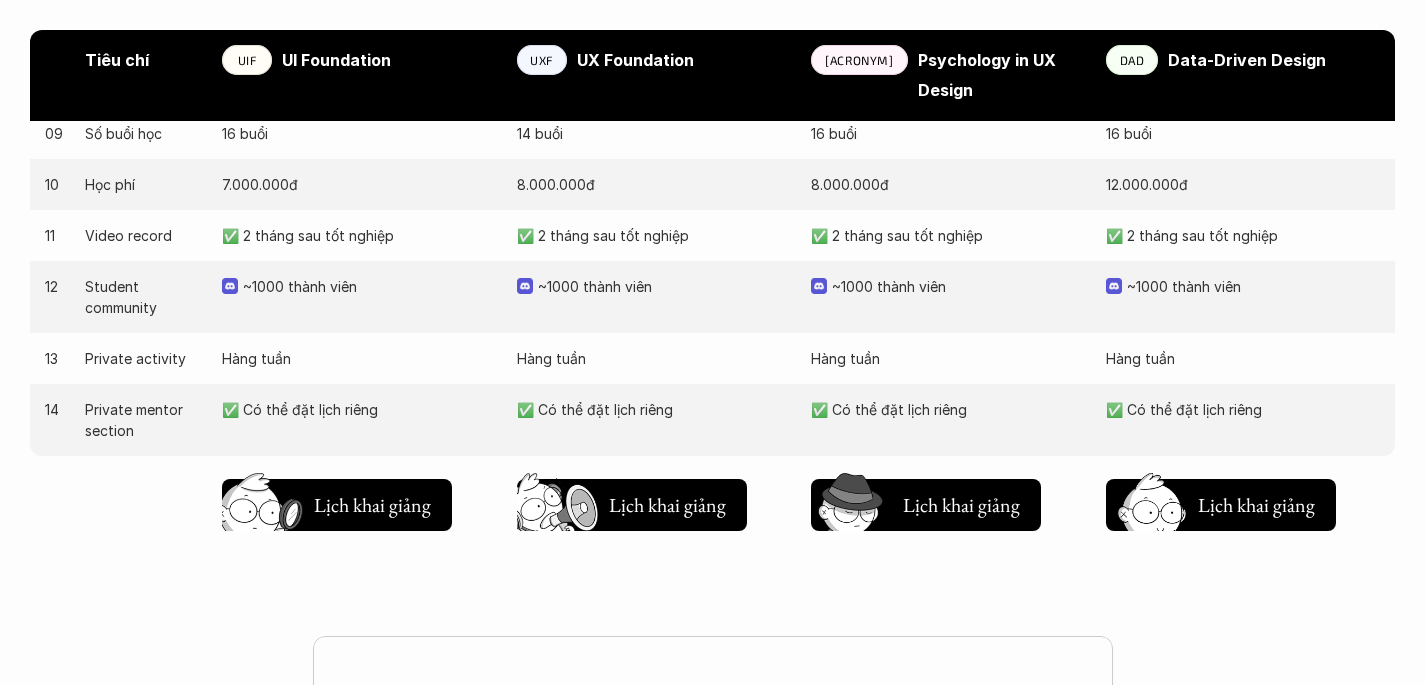 scroll, scrollTop: 2169, scrollLeft: 0, axis: vertical 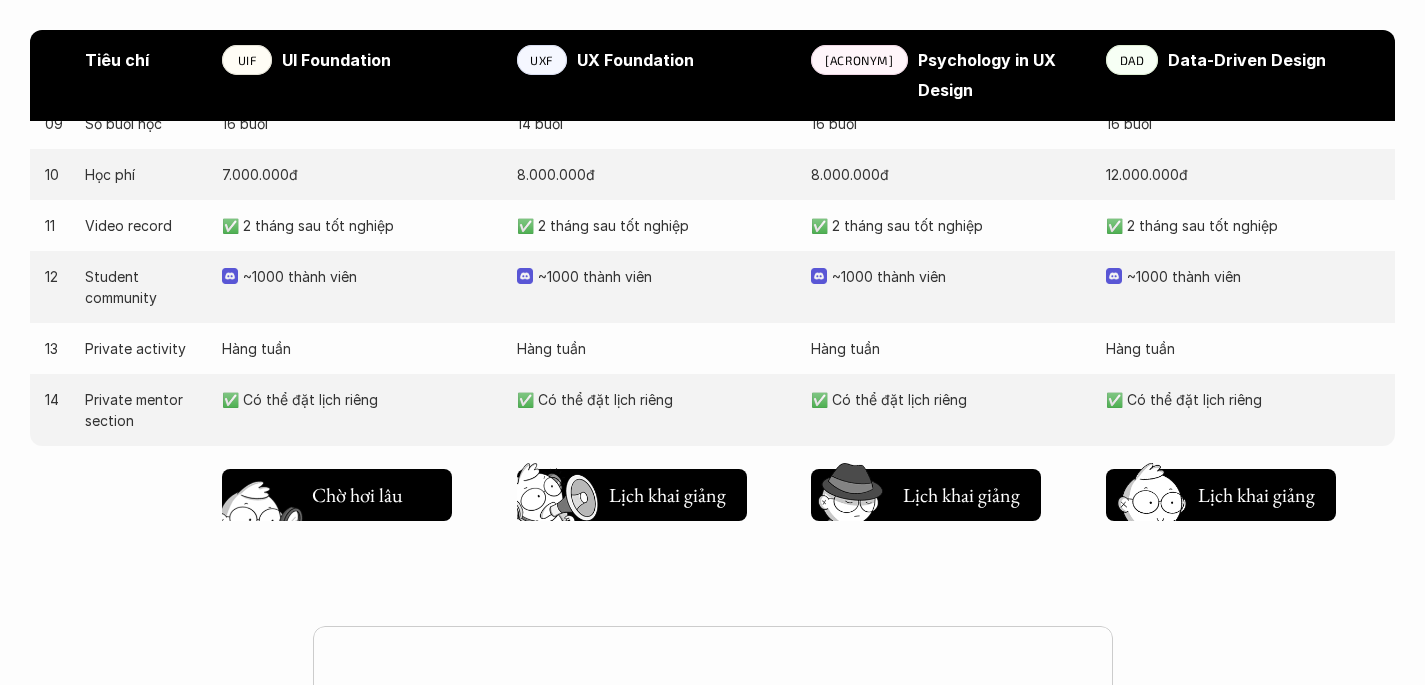 click at bounding box center [265, 525] 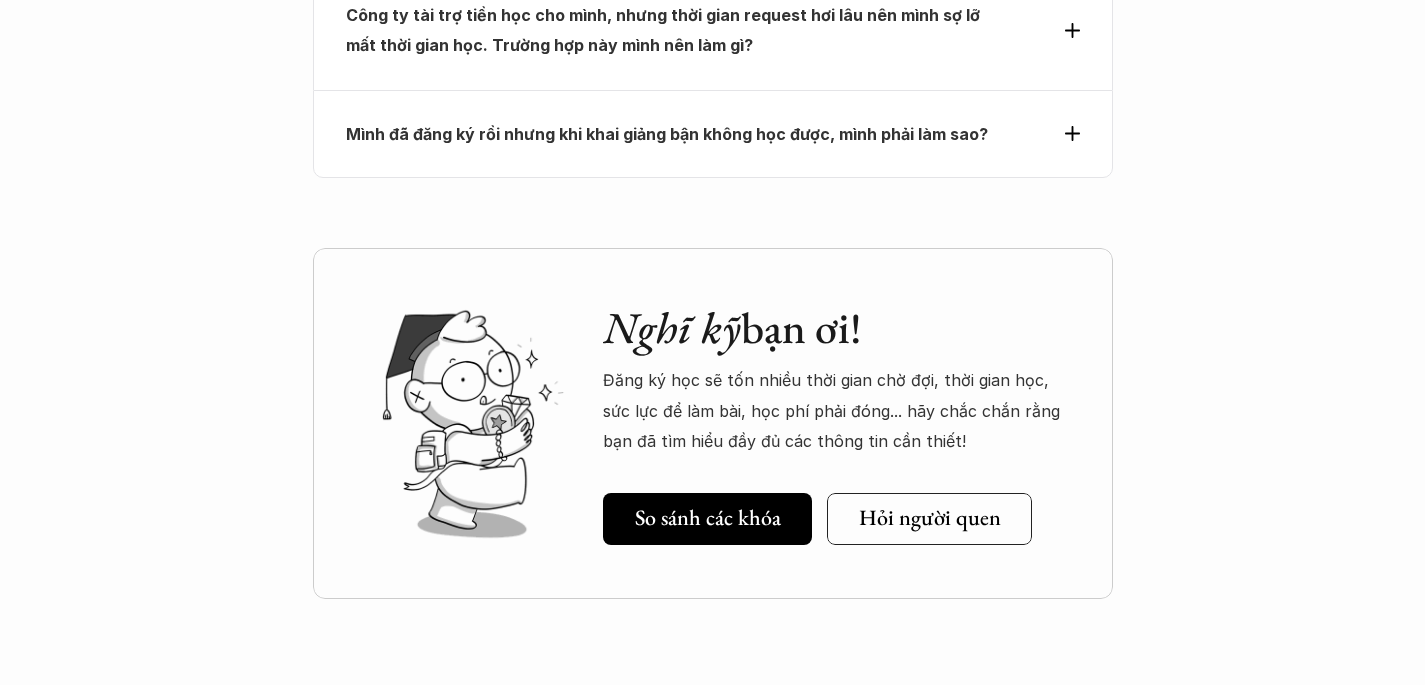 scroll, scrollTop: 7091, scrollLeft: 0, axis: vertical 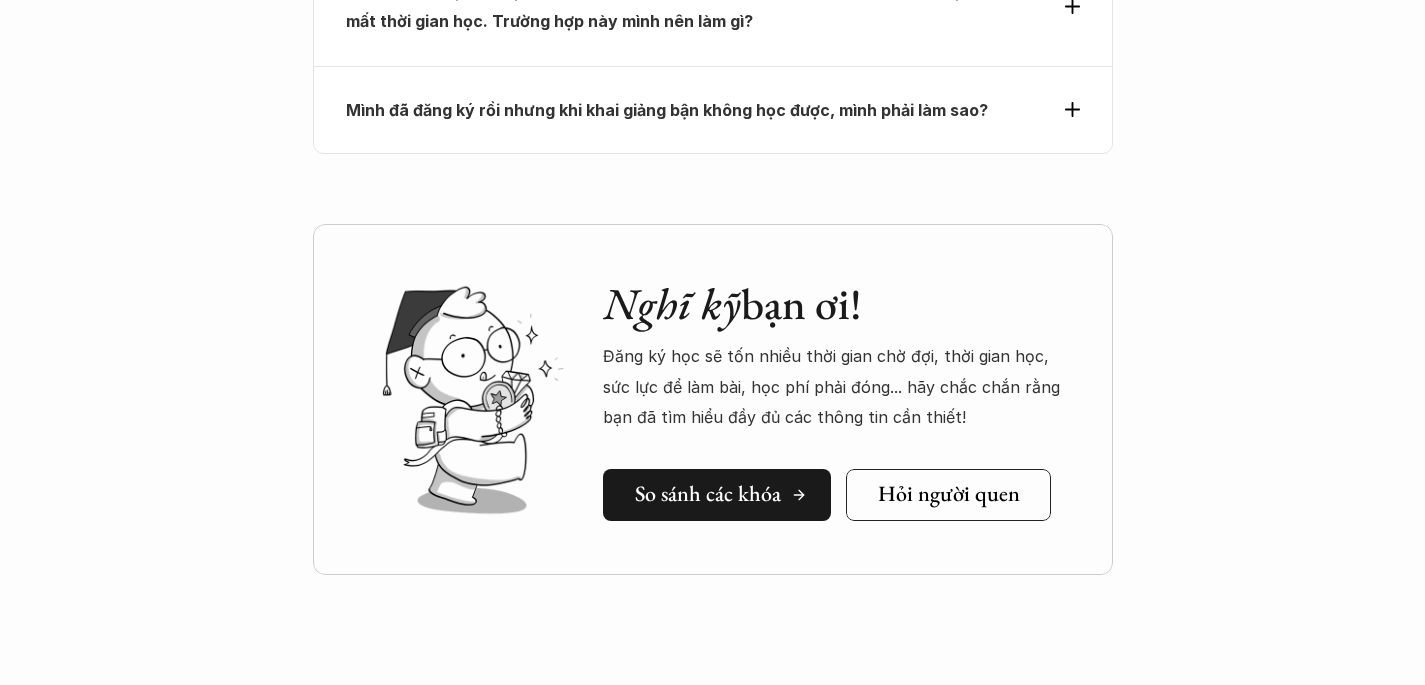 click on "So sánh các khóa" at bounding box center (717, 495) 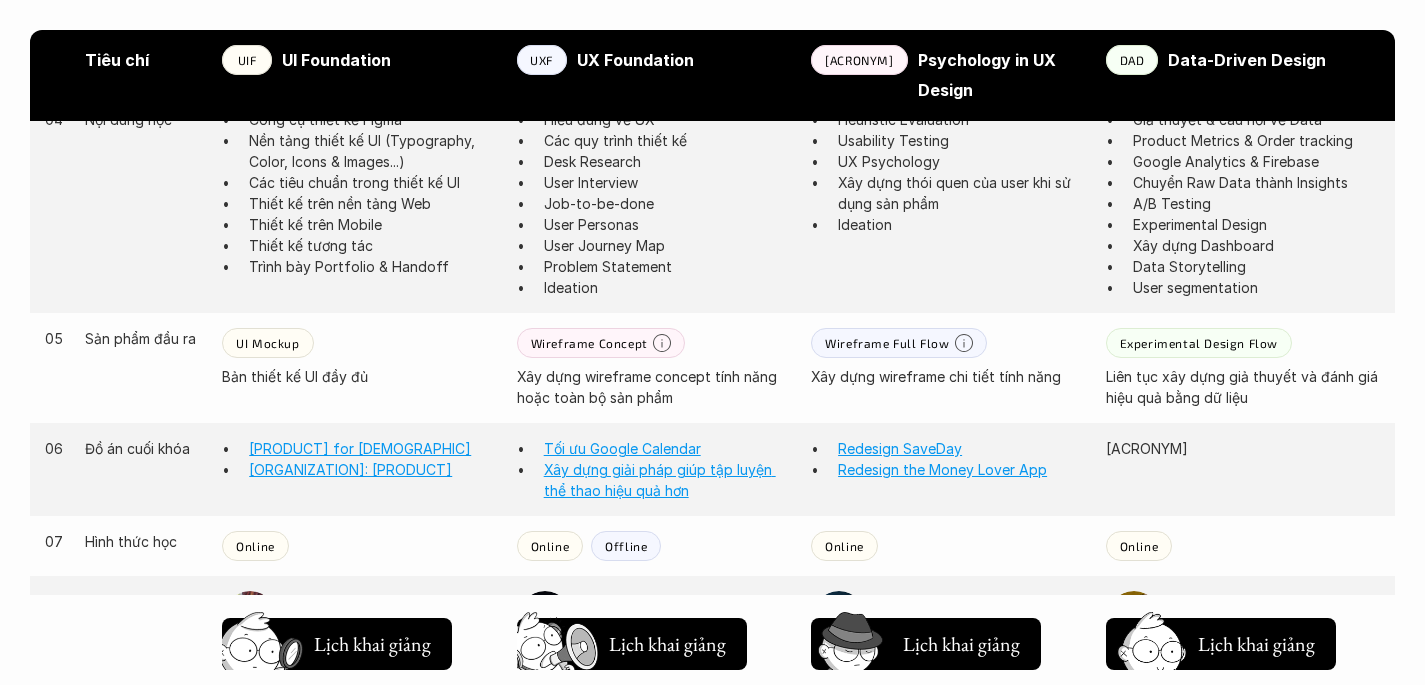 scroll, scrollTop: 1623, scrollLeft: 0, axis: vertical 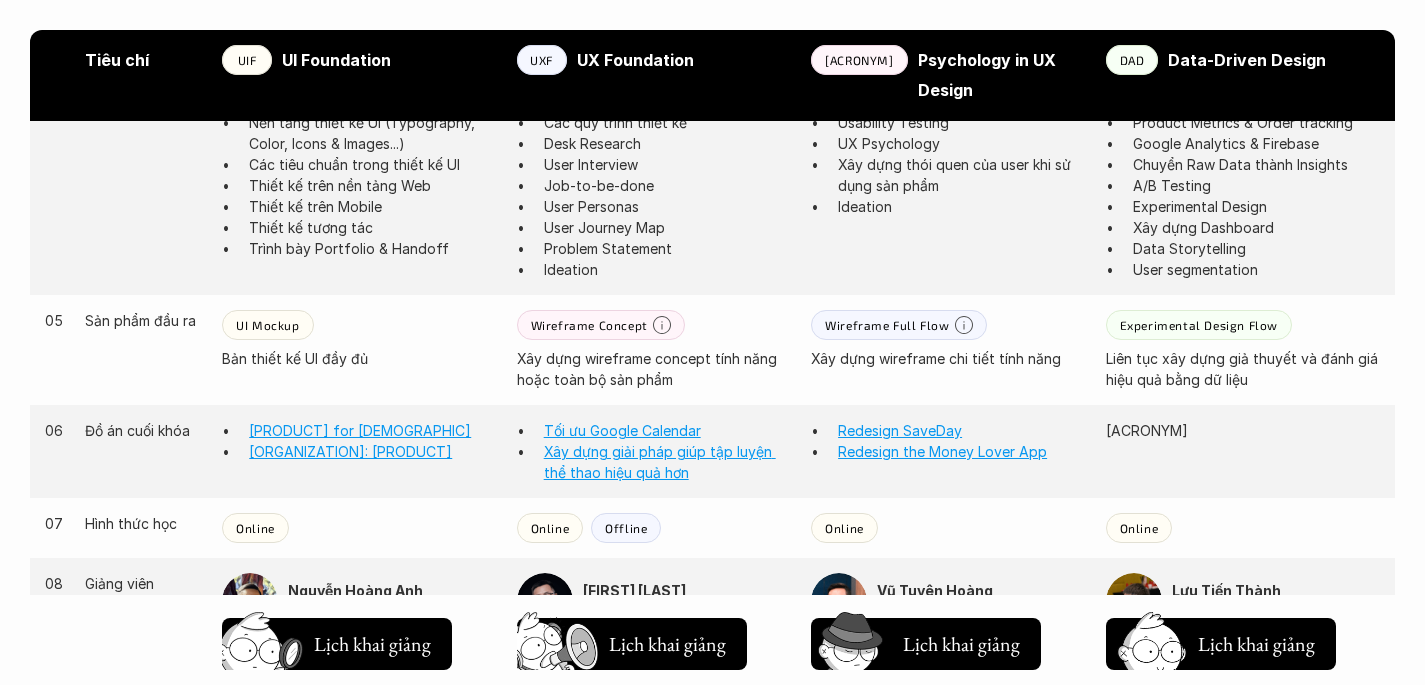 click on "Wireframe Concept" at bounding box center [589, 325] 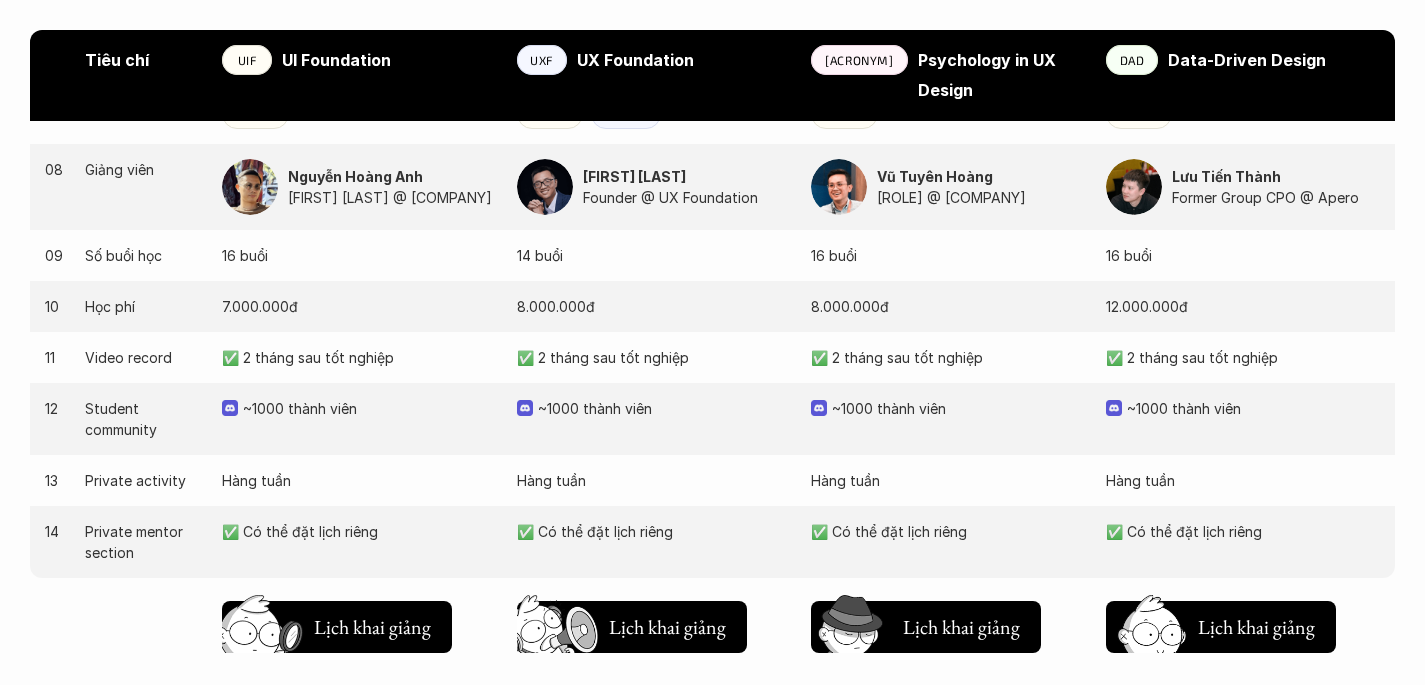scroll, scrollTop: 2063, scrollLeft: 0, axis: vertical 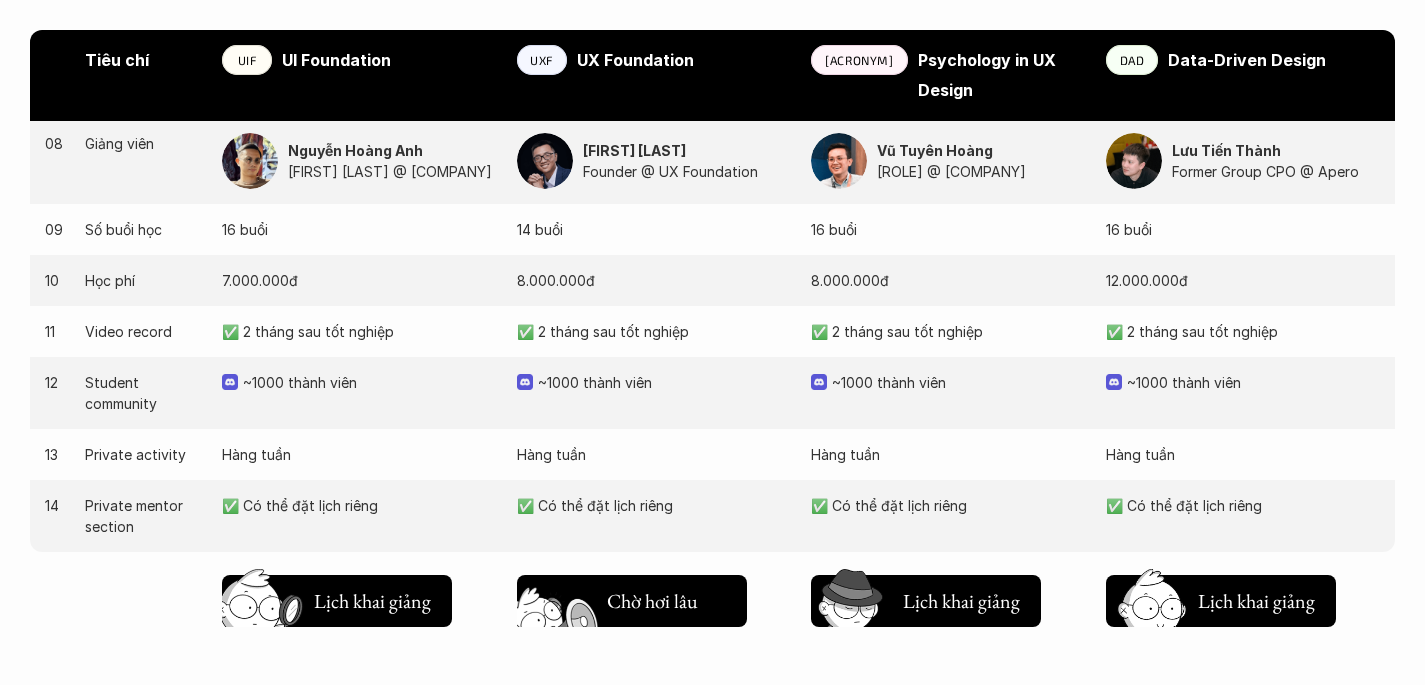 click at bounding box center [560, 631] 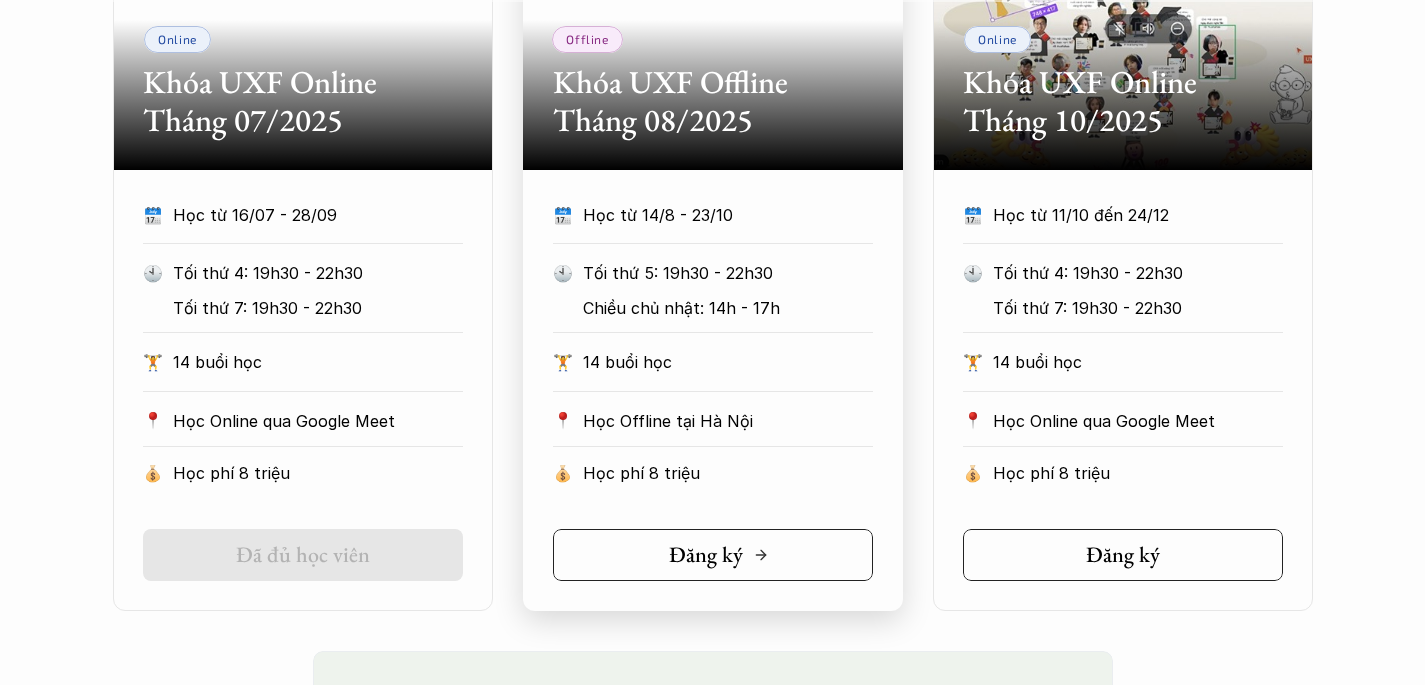 scroll, scrollTop: 1097, scrollLeft: 0, axis: vertical 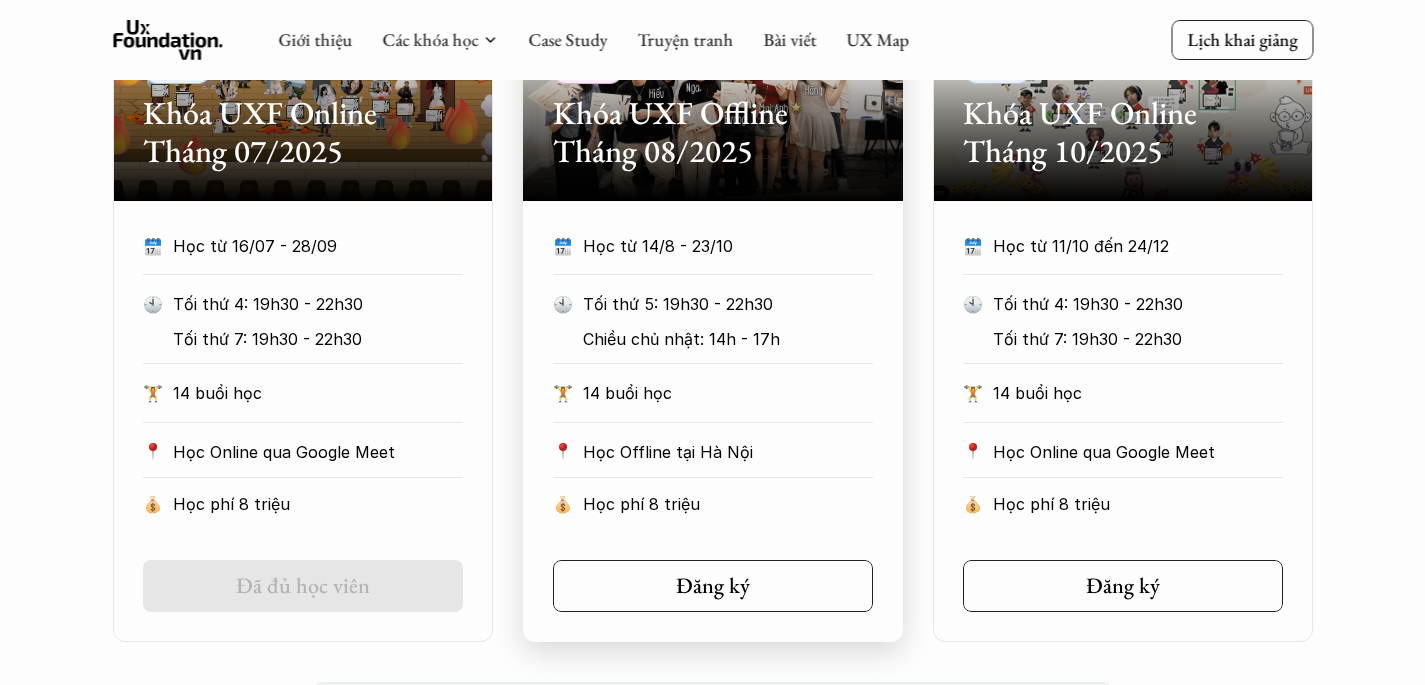 click on "Học Offline tại Hà Nội" at bounding box center (728, 452) 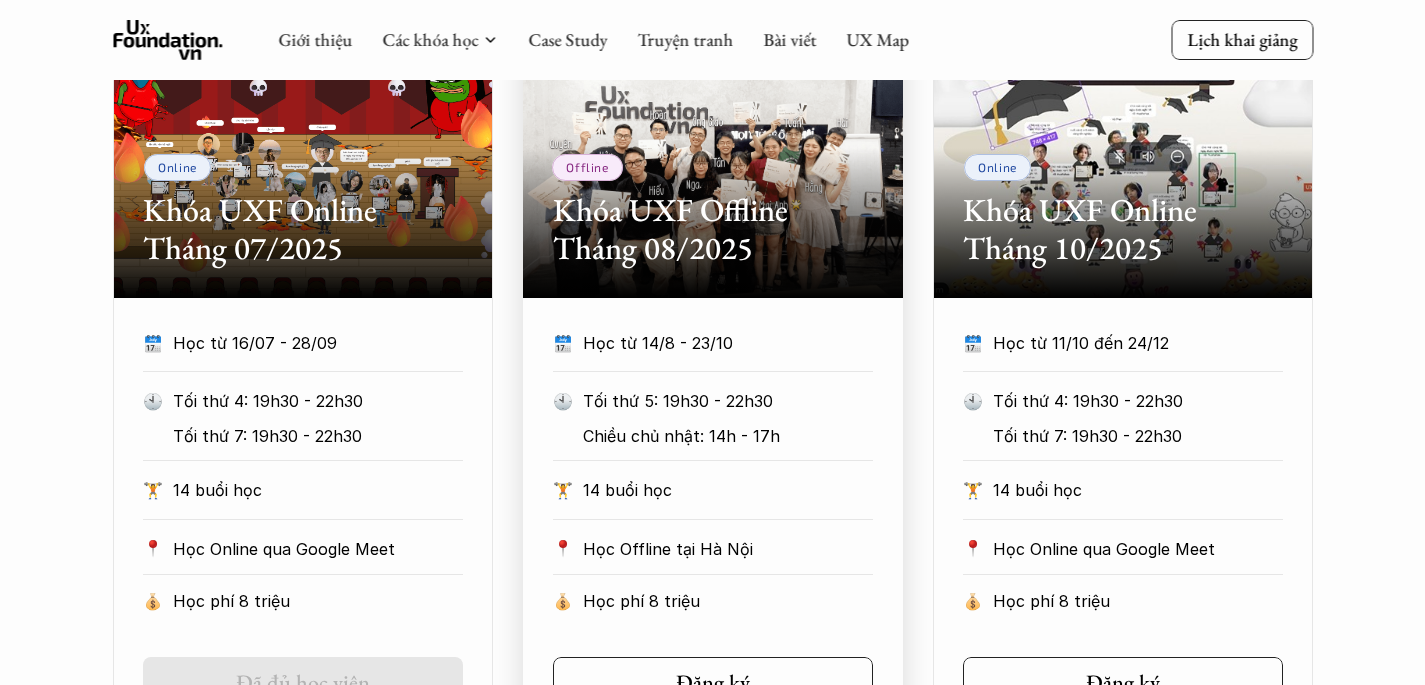 scroll, scrollTop: 997, scrollLeft: 0, axis: vertical 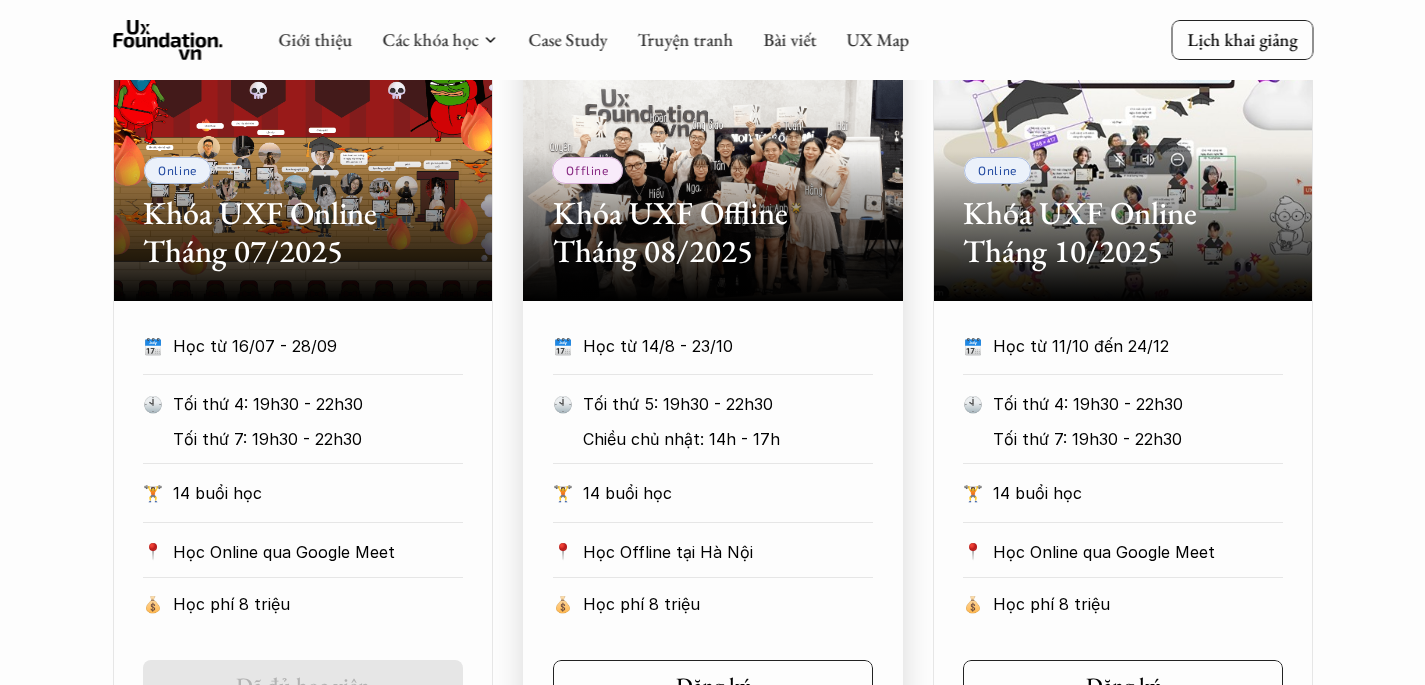 click on "Khóa UXF Offline Tháng 08/2025" at bounding box center [713, 232] 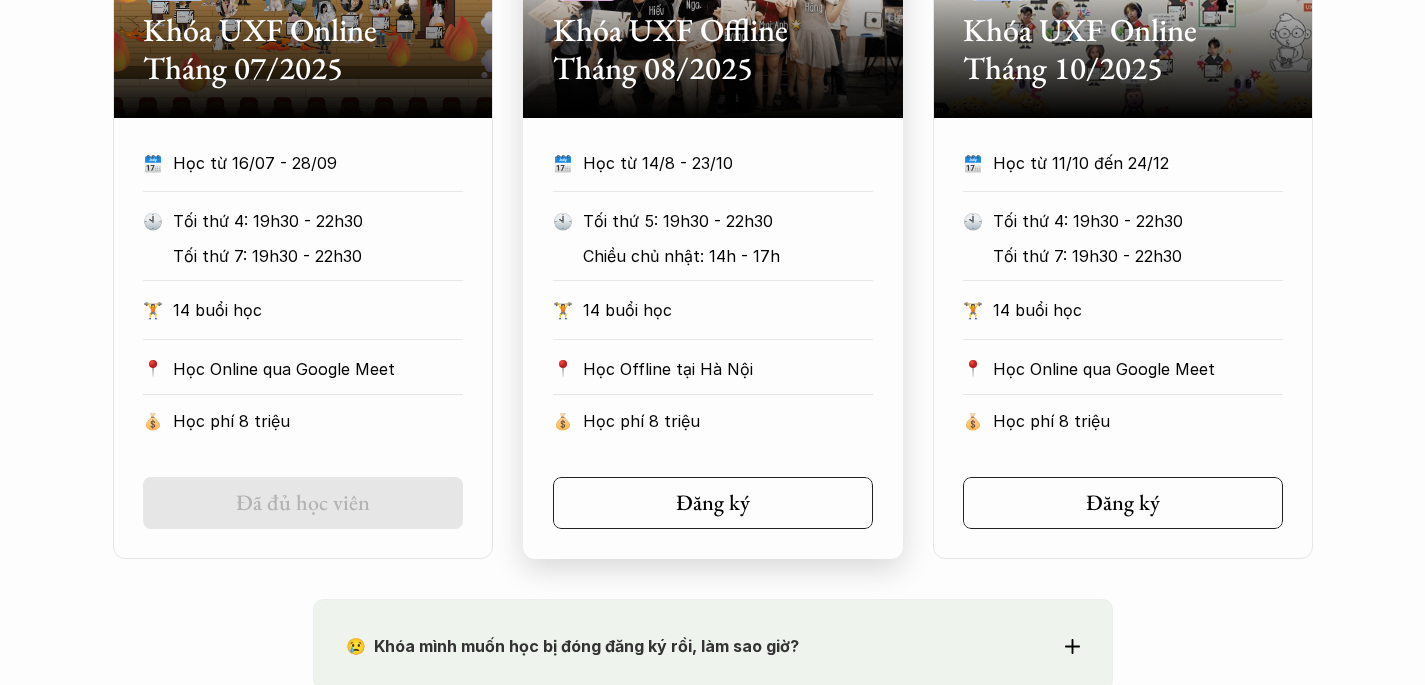 scroll, scrollTop: 1227, scrollLeft: 0, axis: vertical 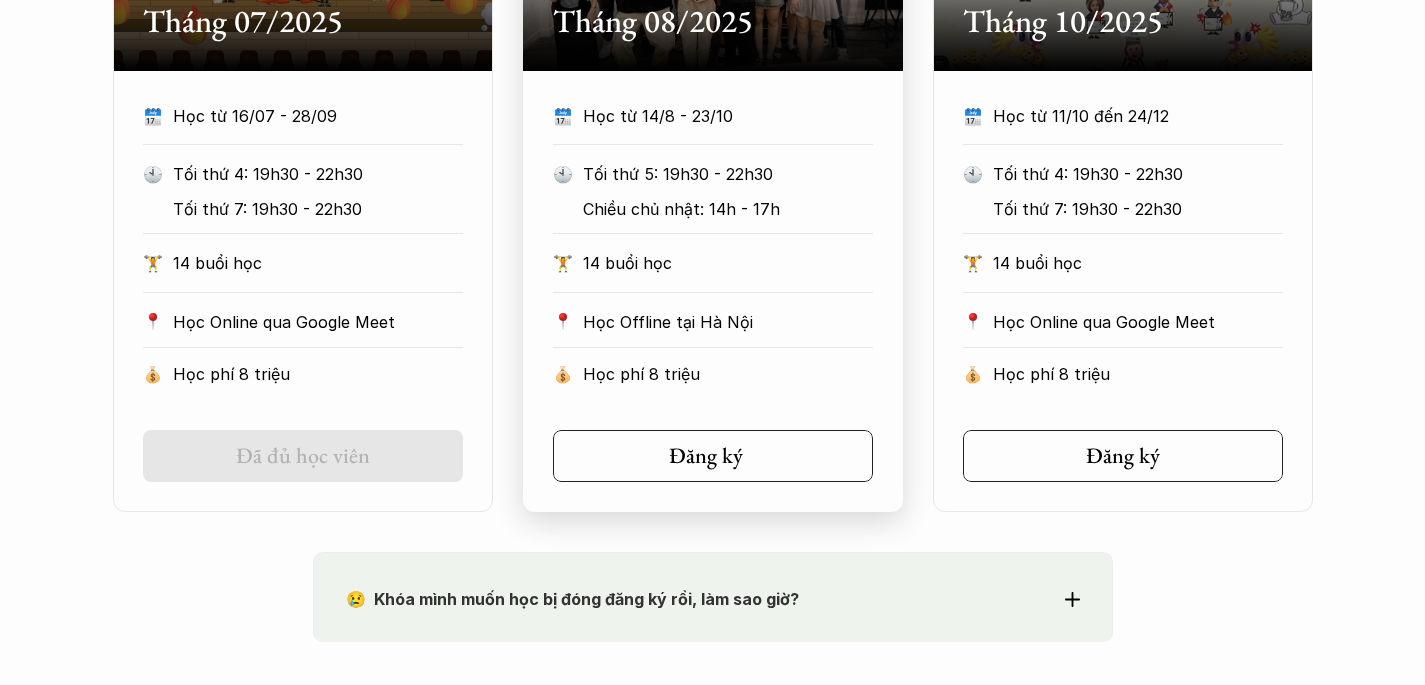 click on "Đăng ký" at bounding box center (713, 456) 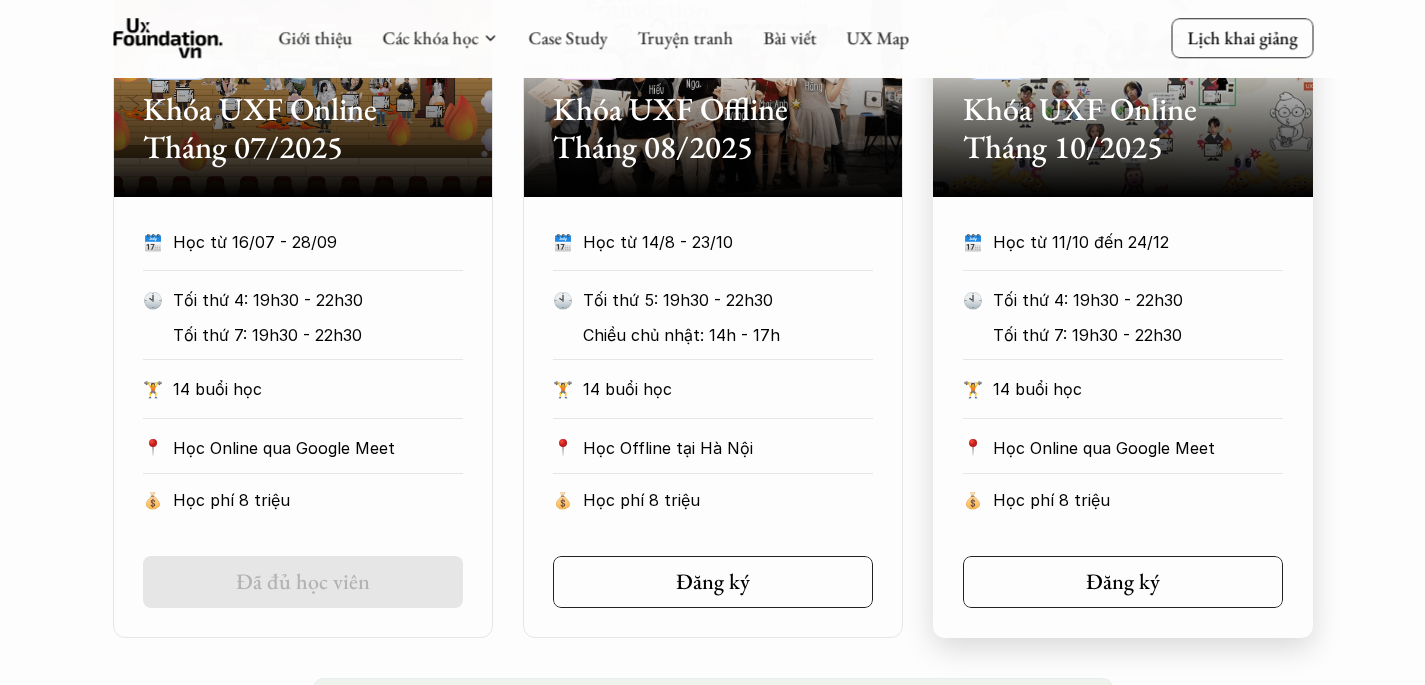scroll, scrollTop: 1119, scrollLeft: 0, axis: vertical 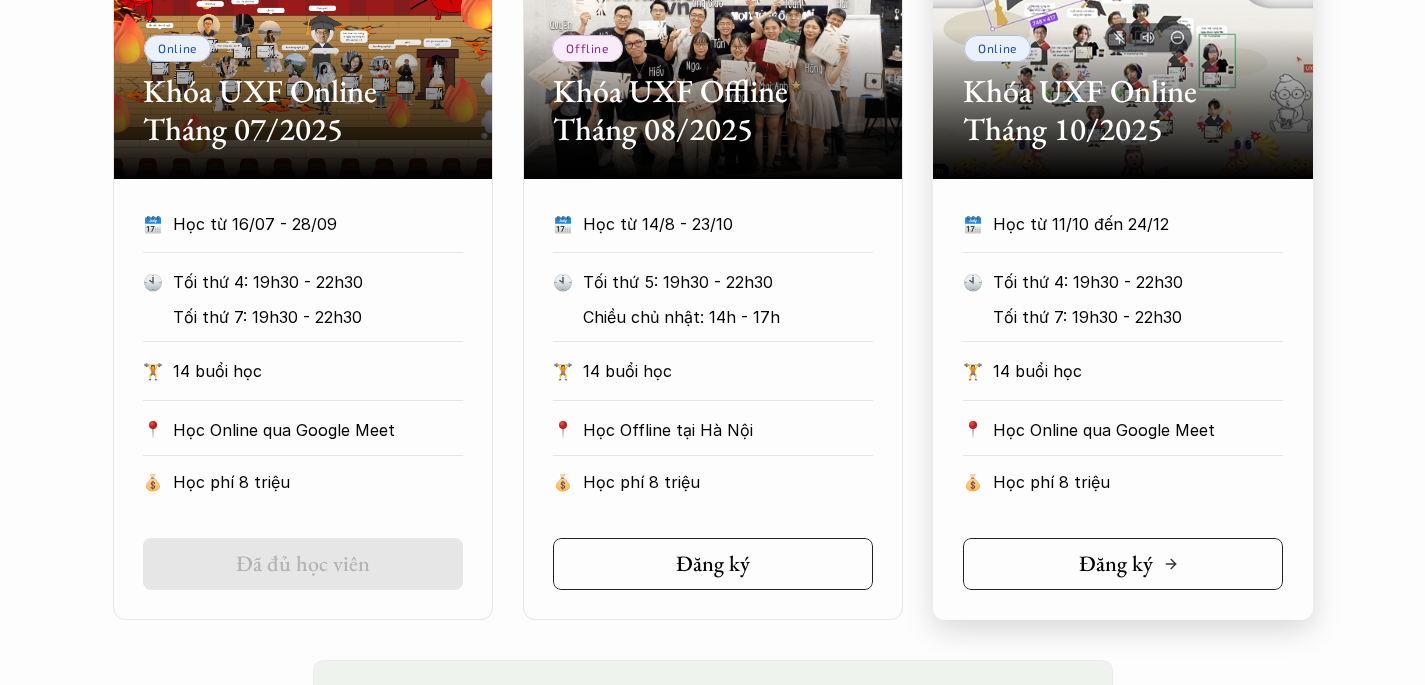 click on "Đăng ký" at bounding box center (1123, 564) 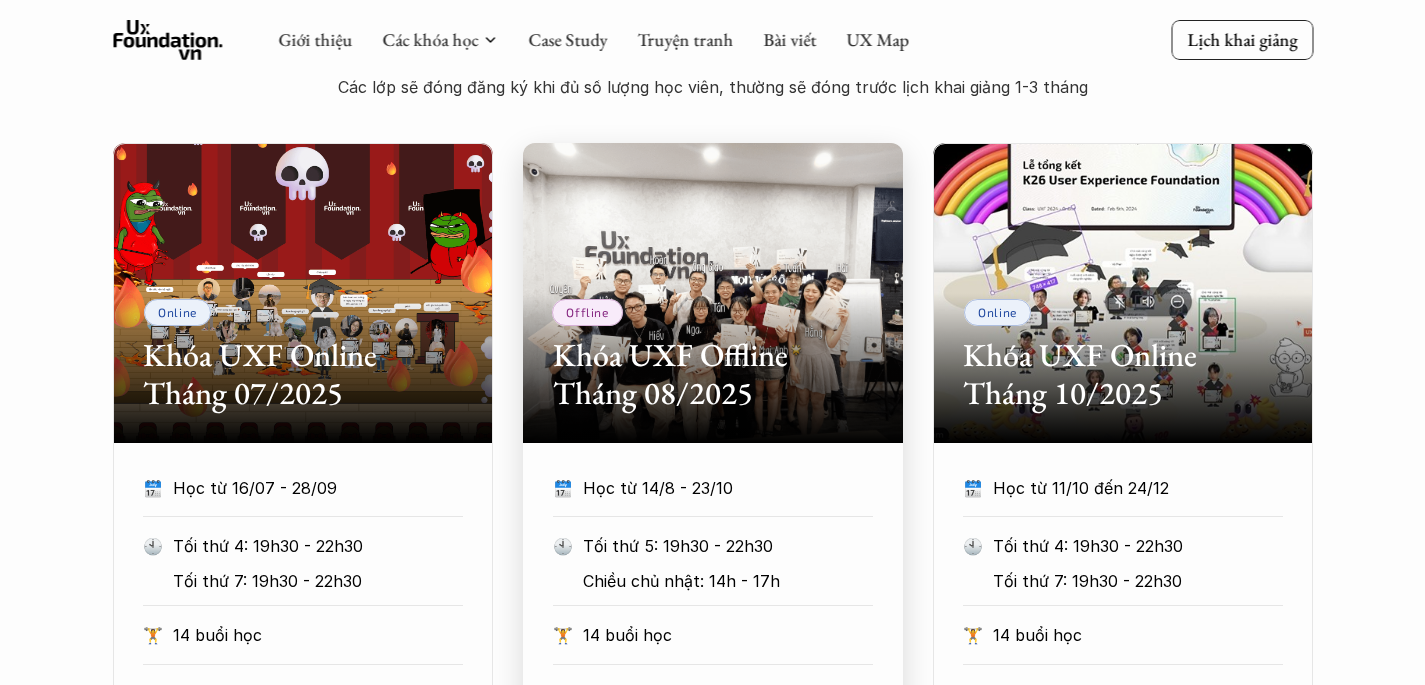 scroll, scrollTop: 854, scrollLeft: 0, axis: vertical 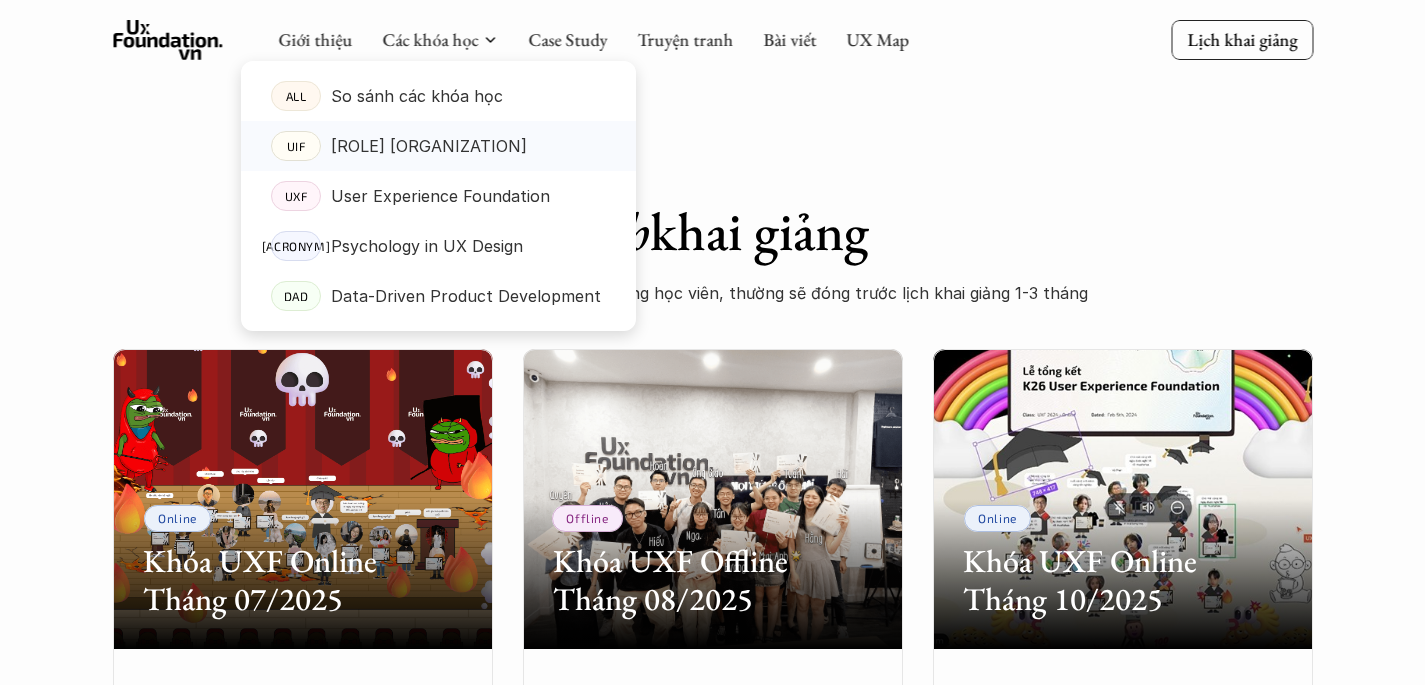 click on "User Interface Foundation" at bounding box center (429, 146) 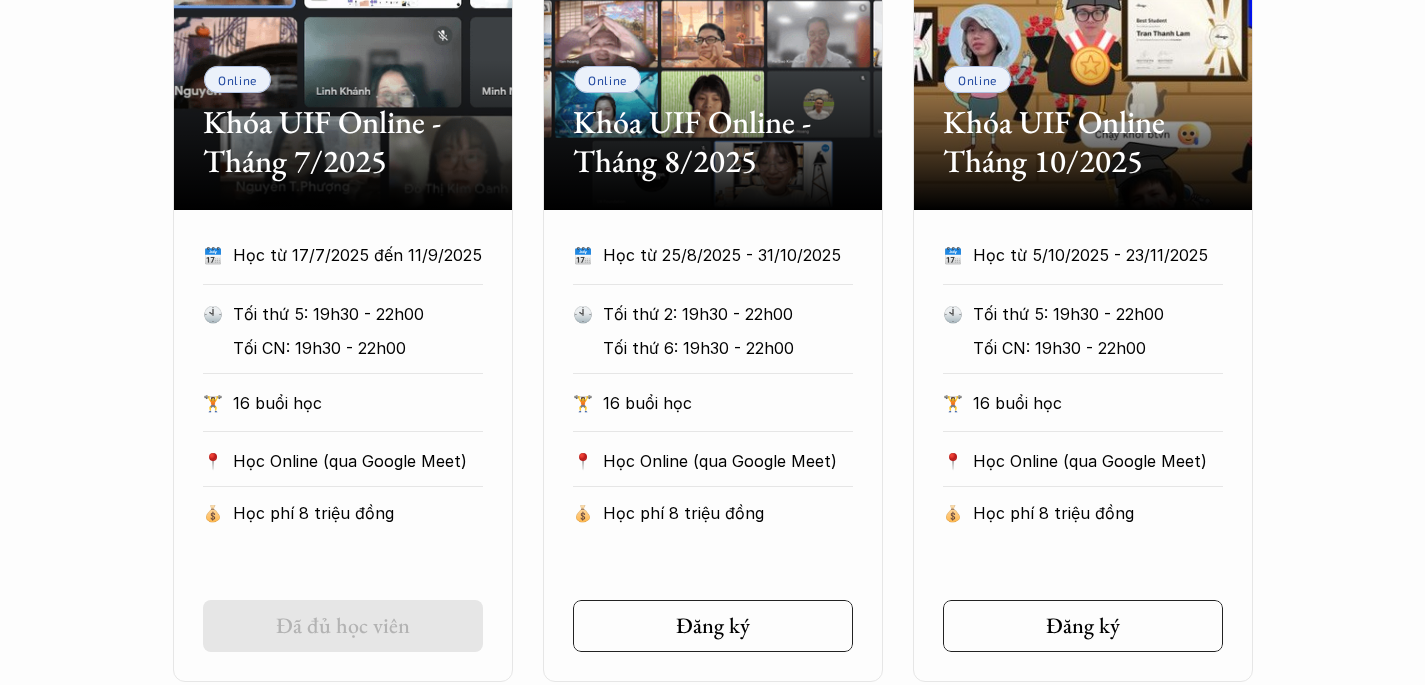 scroll, scrollTop: 1125, scrollLeft: 0, axis: vertical 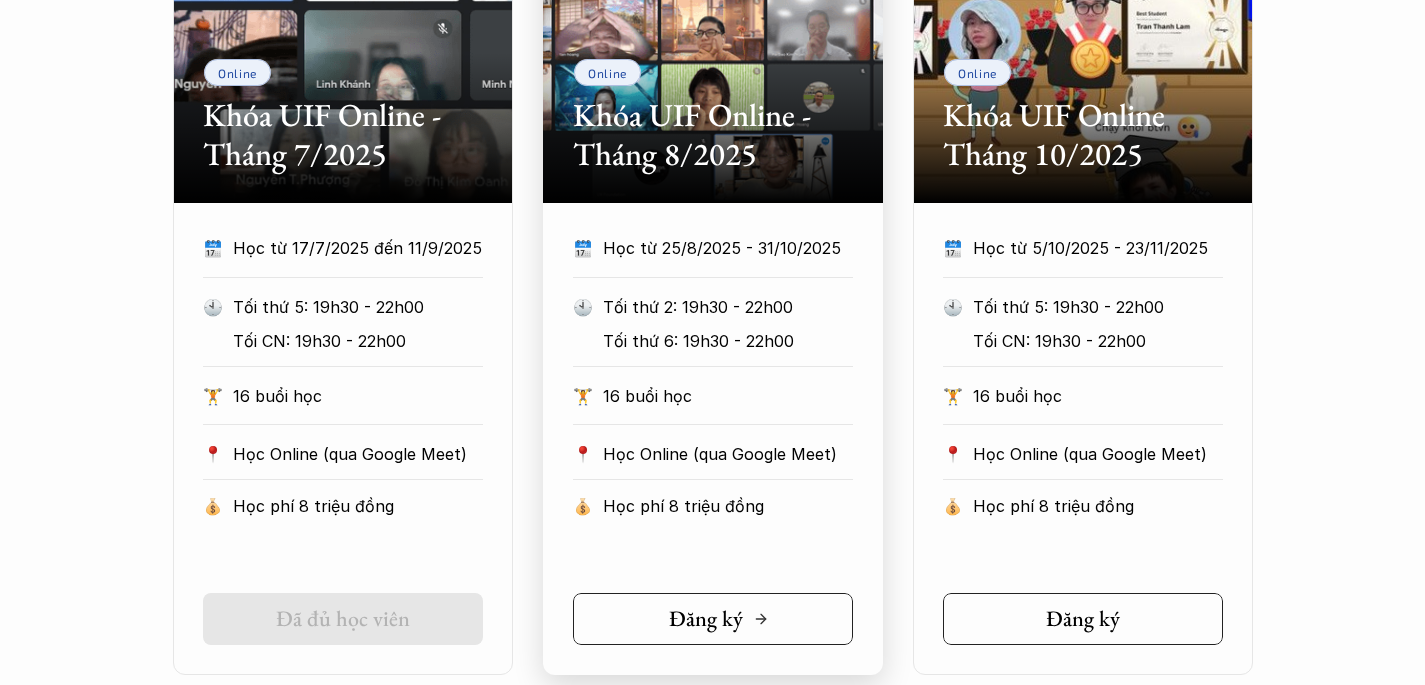 click on "Đăng ký" at bounding box center (713, 619) 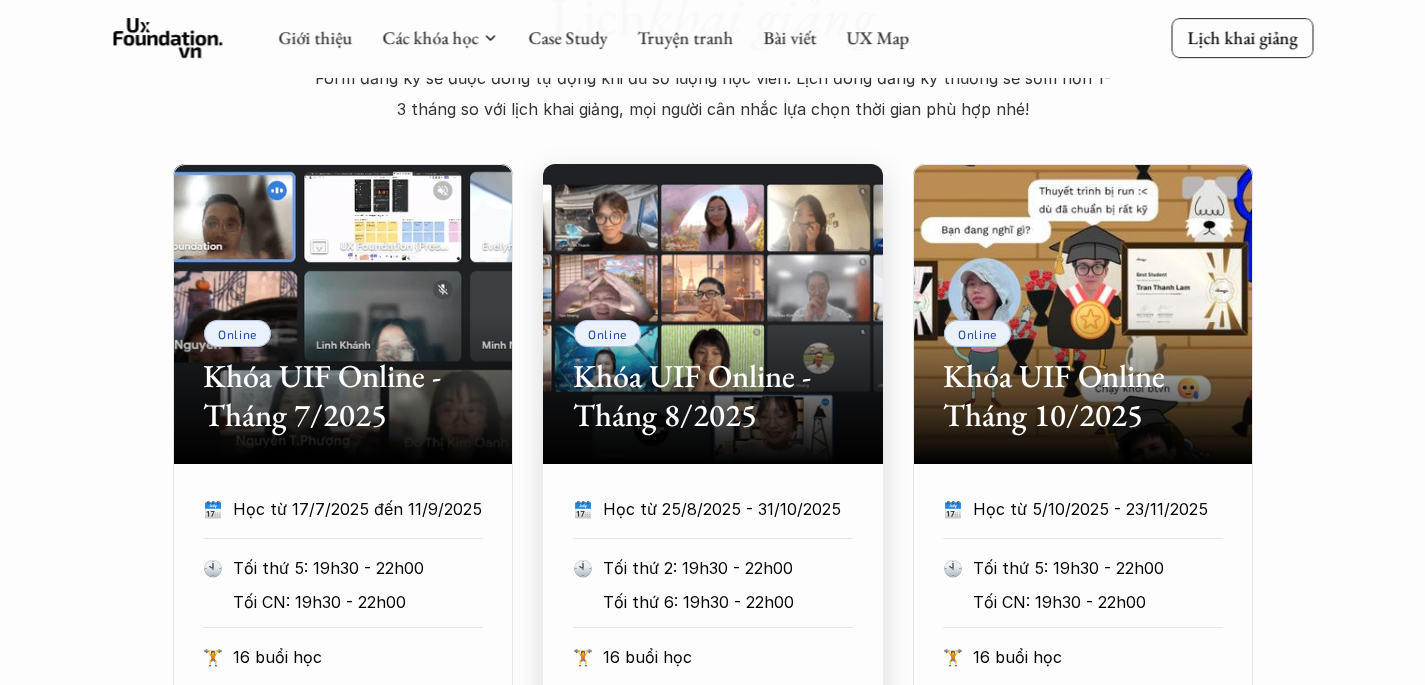 scroll, scrollTop: 662, scrollLeft: 0, axis: vertical 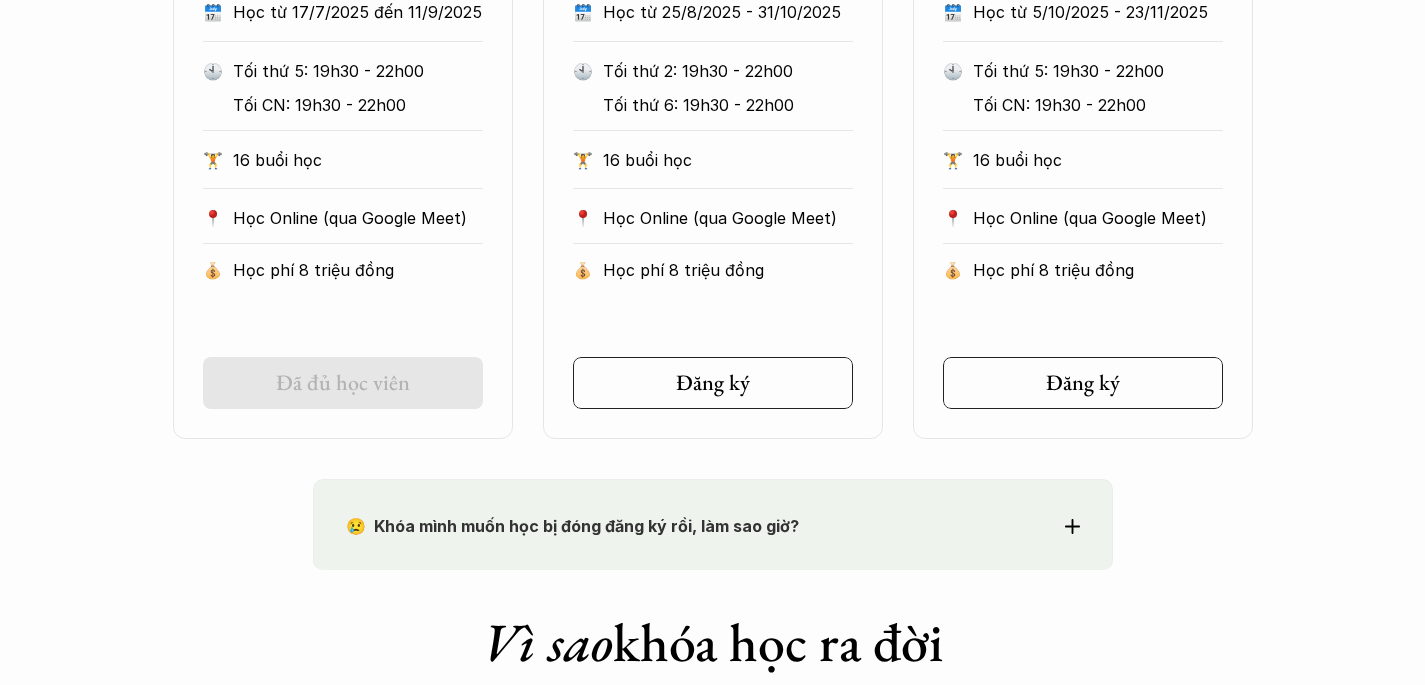 click on "😢  Khóa mình muốn học bị đóng đăng ký rồi, làm sao giờ?" at bounding box center (572, 526) 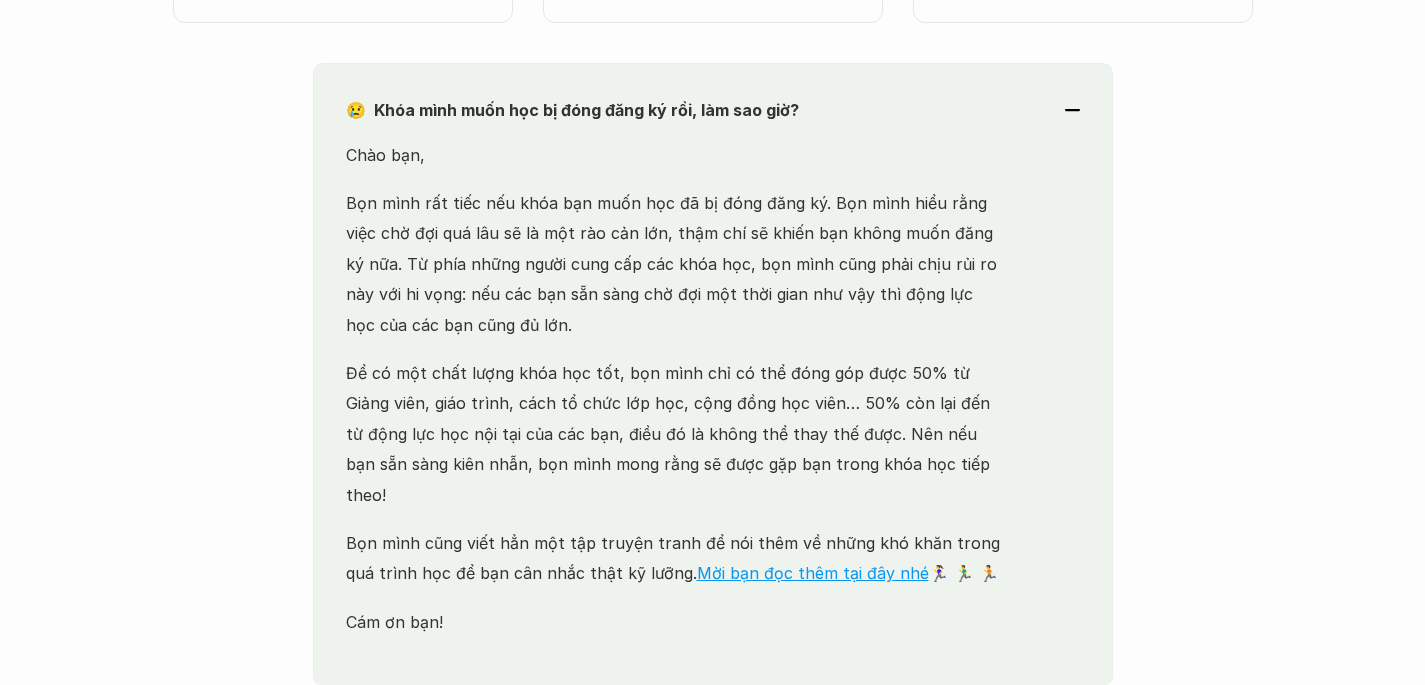 scroll, scrollTop: 1782, scrollLeft: 0, axis: vertical 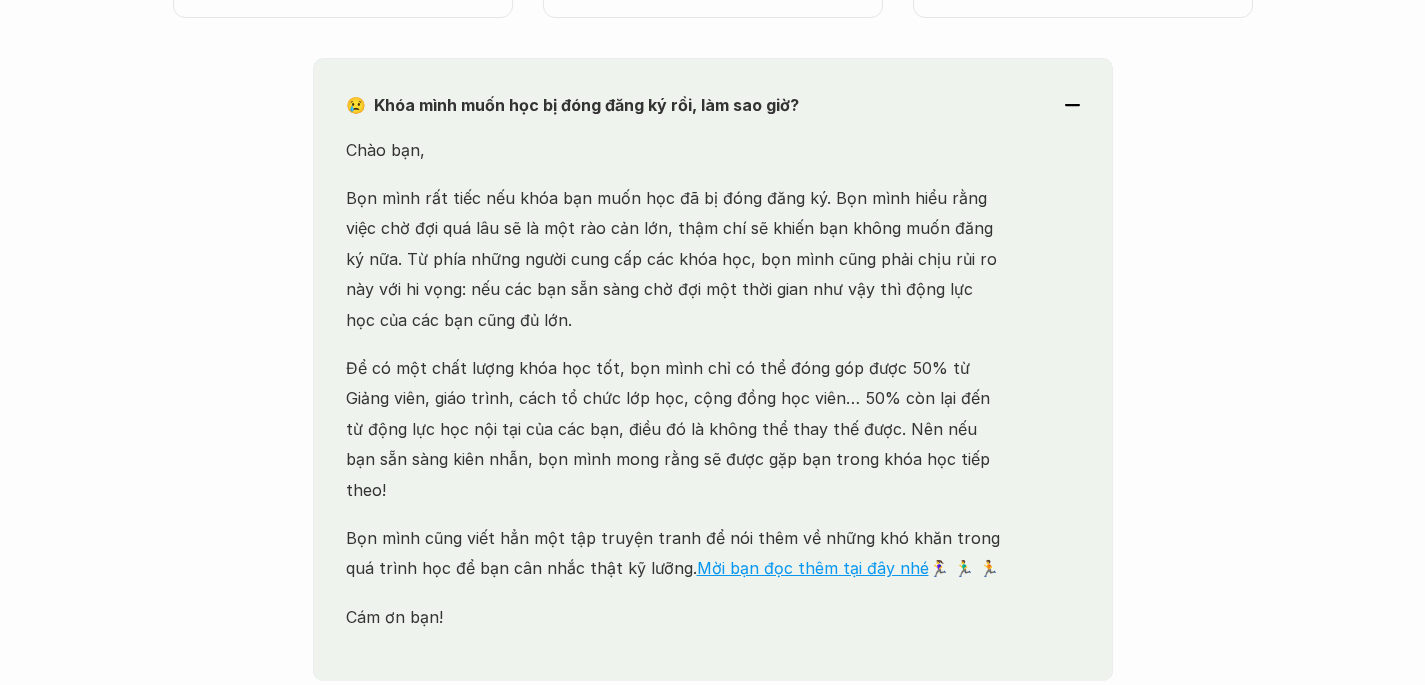 click on "Mời bạn đọc thêm tại đây nhé" at bounding box center (813, 568) 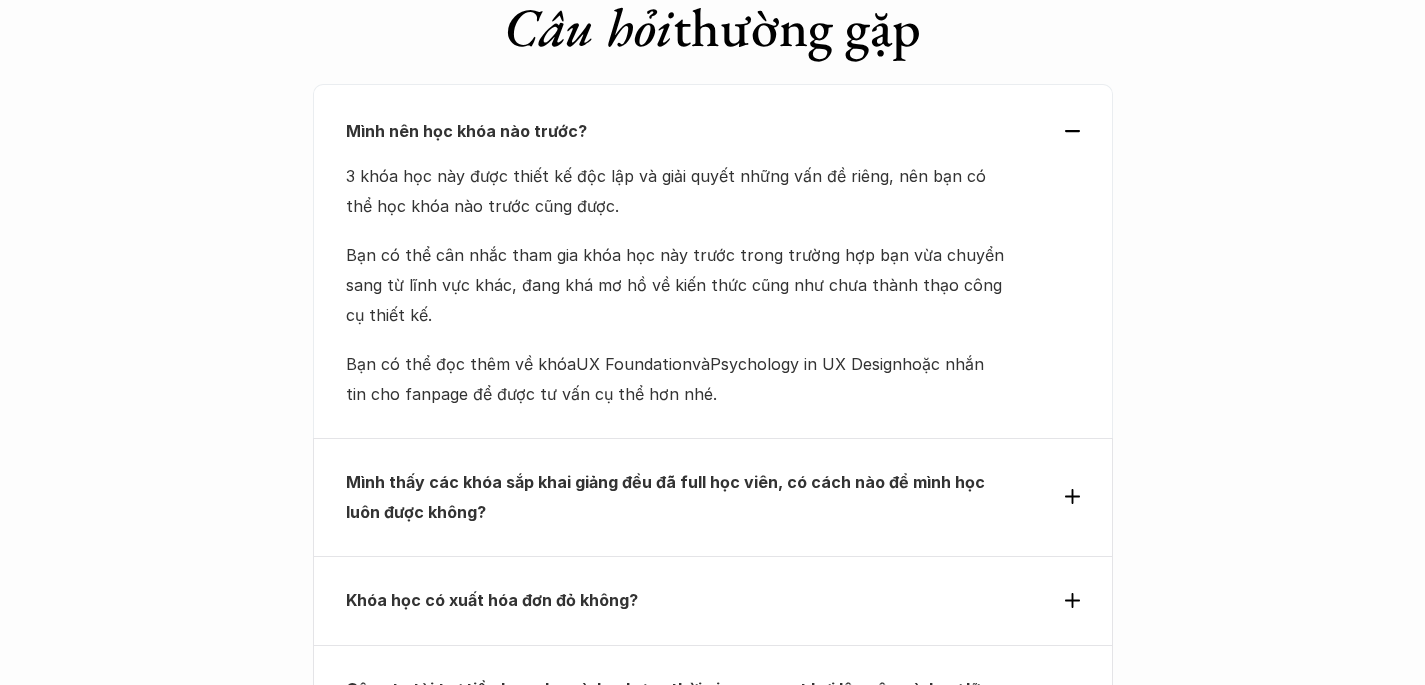 scroll, scrollTop: 6395, scrollLeft: 0, axis: vertical 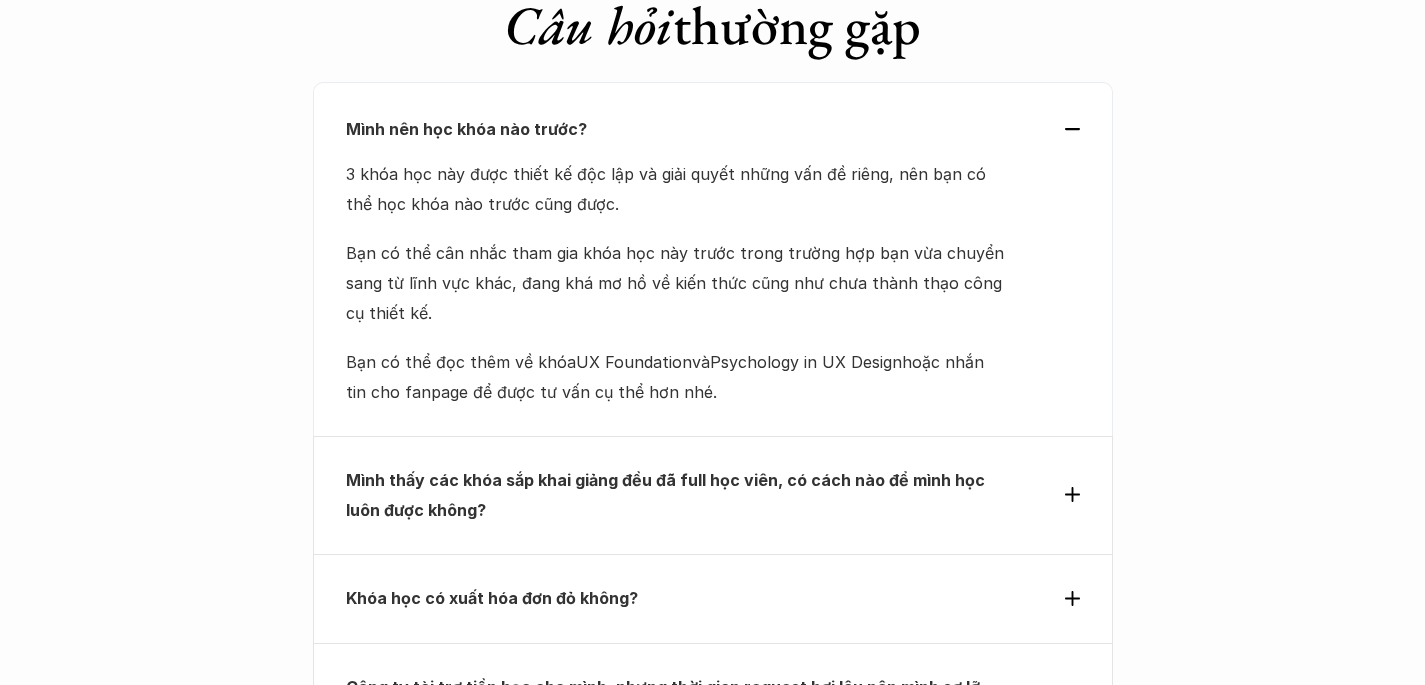 click on "Mình thấy các khóa sắp khai giảng đều đã full học viên, có cách nào để mình học luôn được không?" at bounding box center (676, 495) 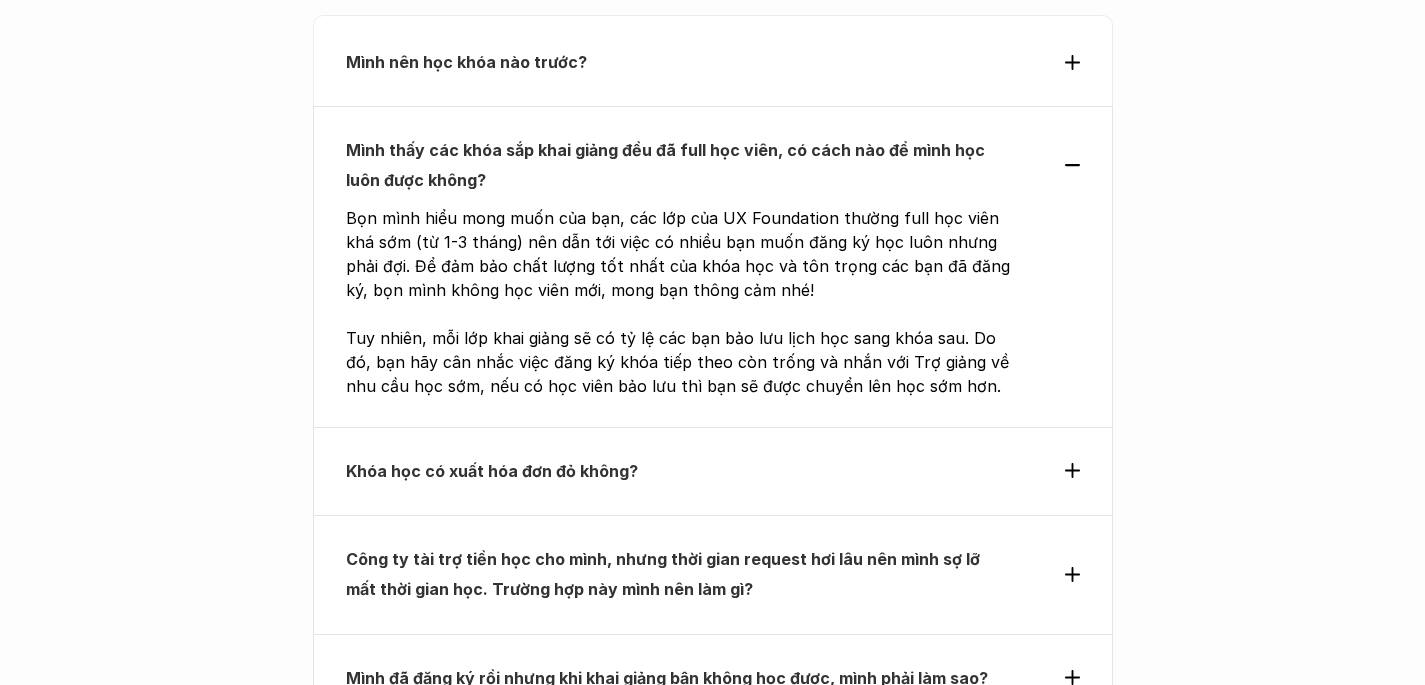 scroll, scrollTop: 6469, scrollLeft: 0, axis: vertical 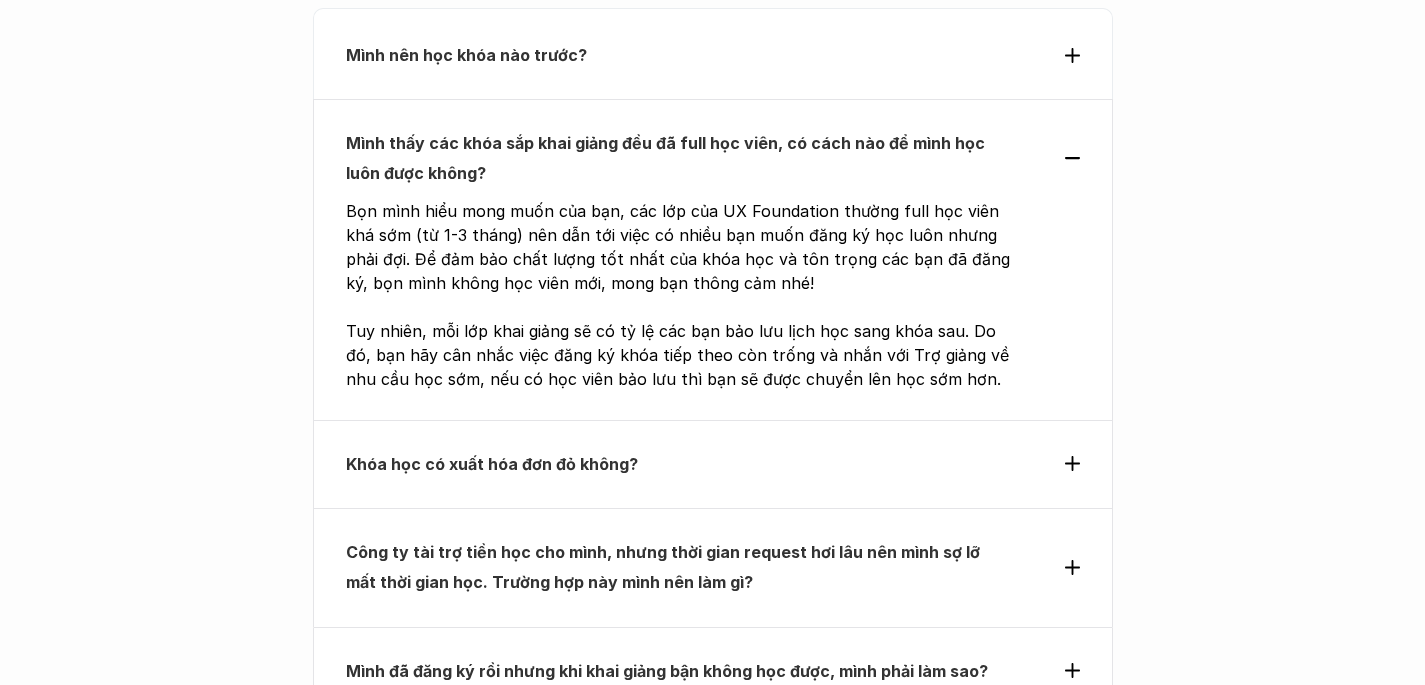 click on "Công ty tài trợ tiền học cho mình, nhưng thời gian request hơi lâu nên mình sợ lỡ mất thời gian học. Trường hợp này mình nên làm gì?" at bounding box center [676, 567] 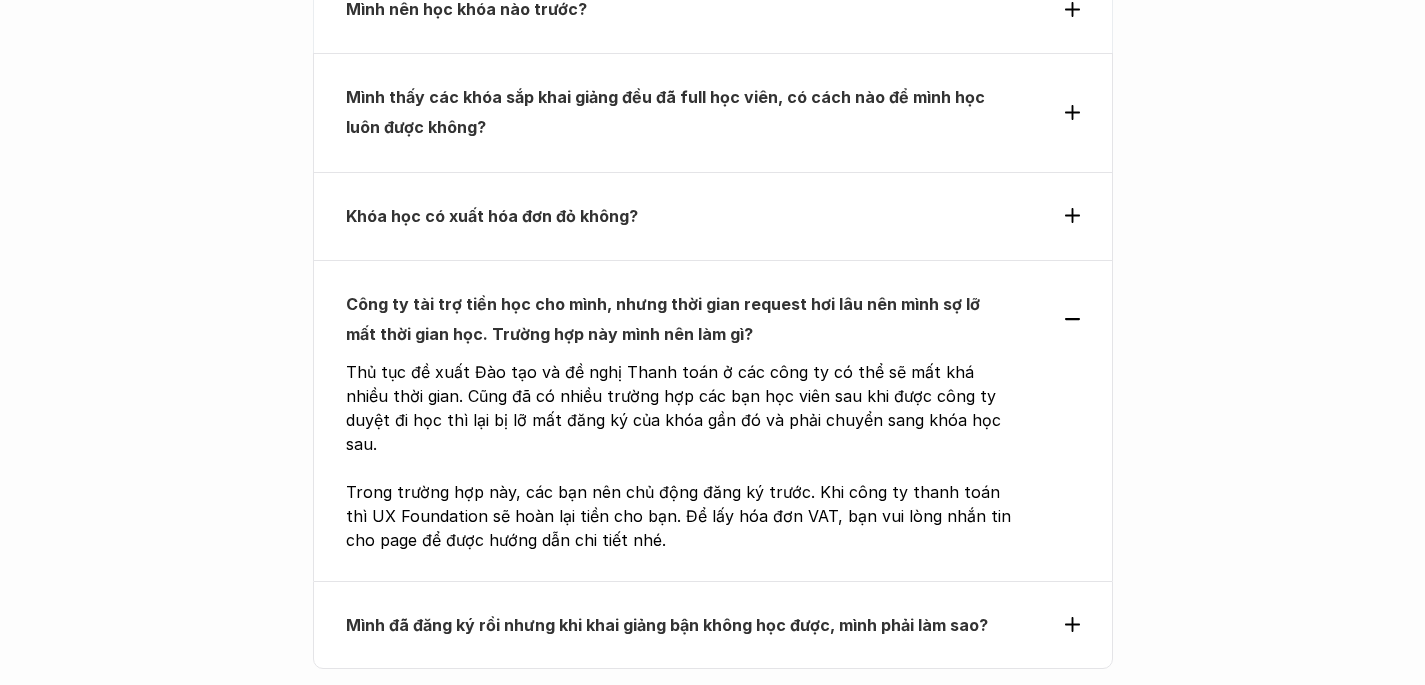 scroll, scrollTop: 6525, scrollLeft: 0, axis: vertical 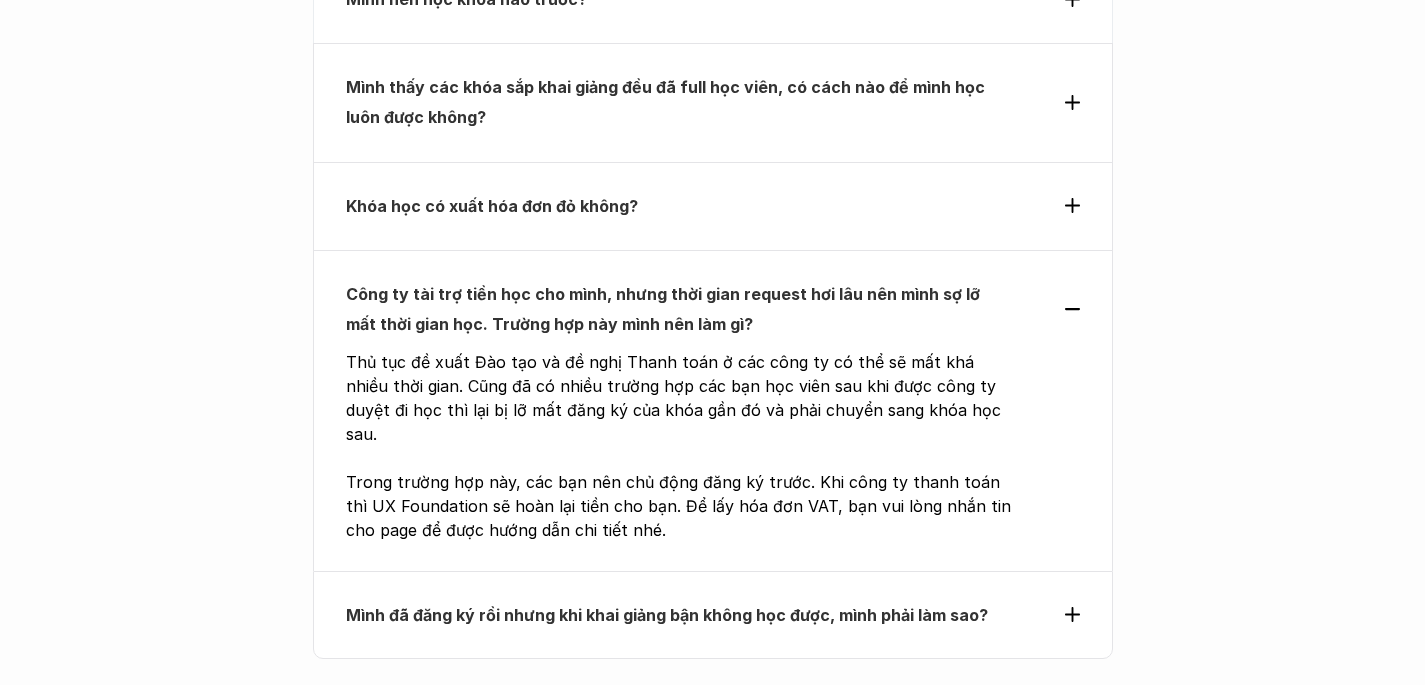 click on "Mình đã đăng ký rồi nhưng khi khai giảng bận không học được, mình phải làm sao?" at bounding box center (676, 615) 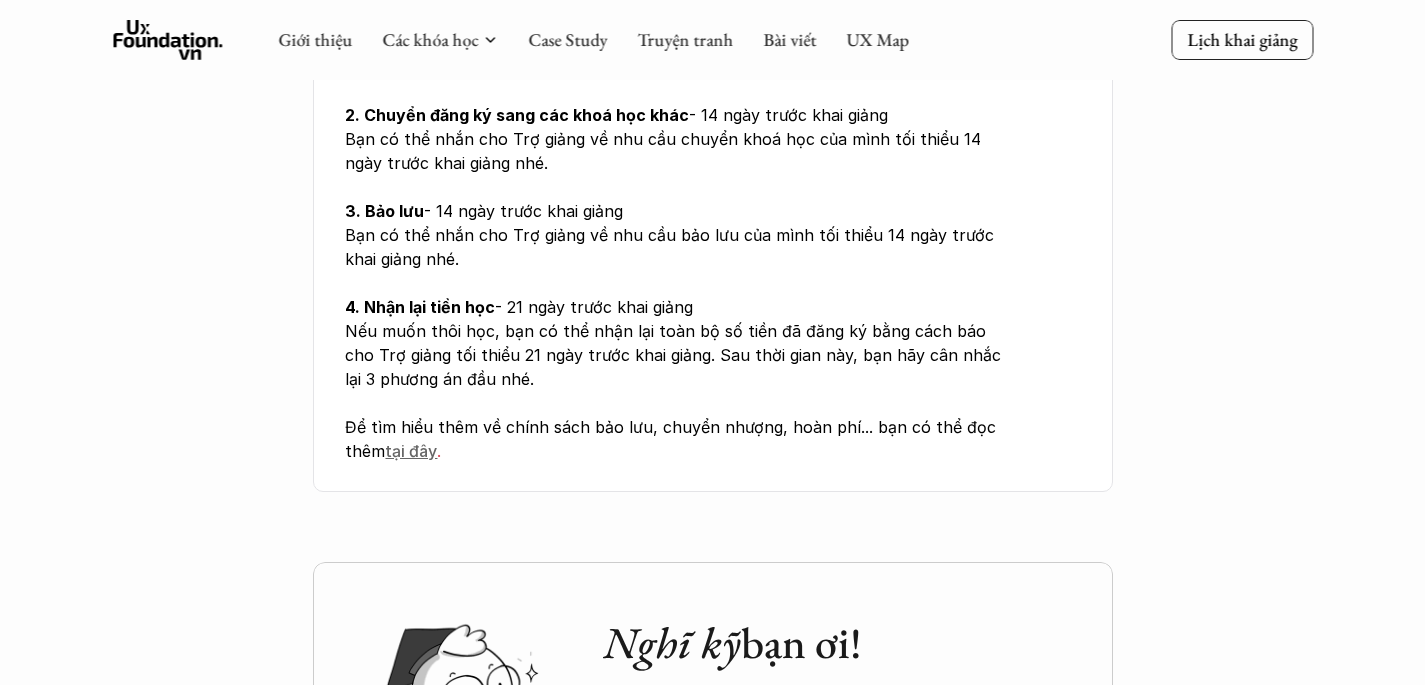 scroll, scrollTop: 6984, scrollLeft: 0, axis: vertical 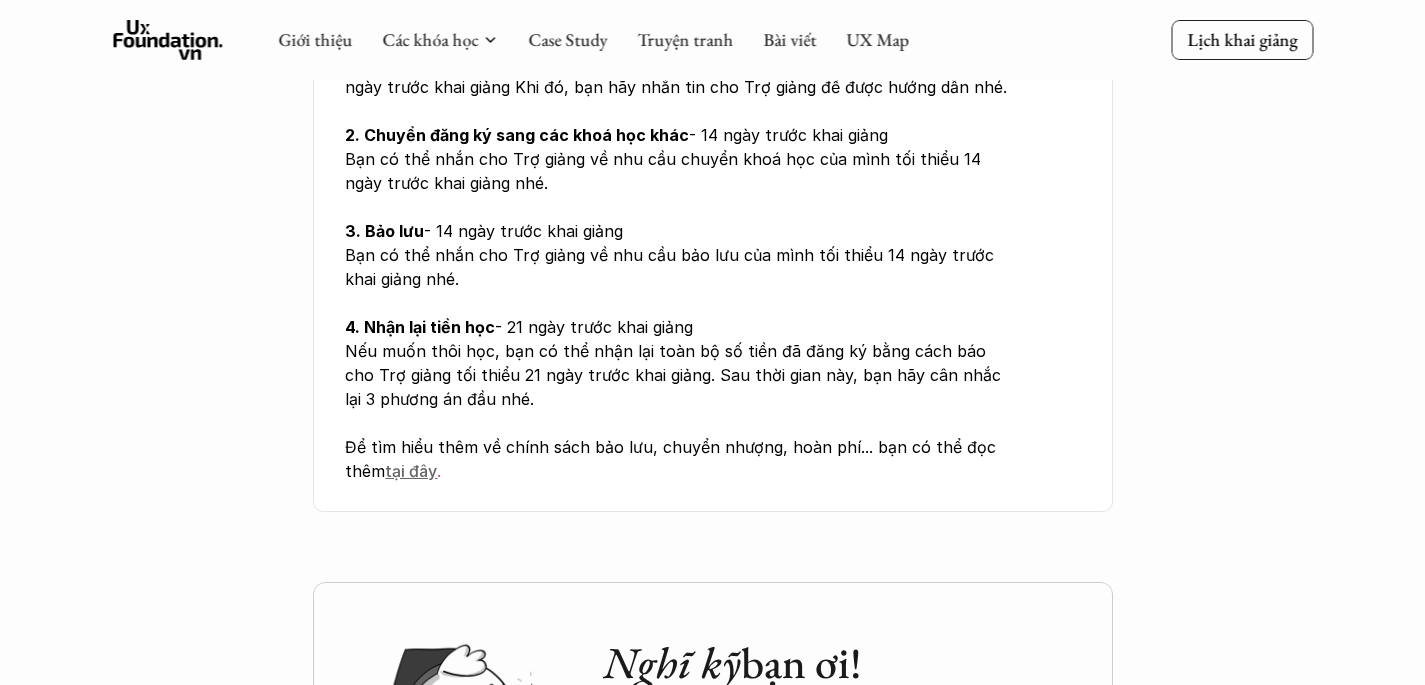 click on "tại đây" at bounding box center [411, 471] 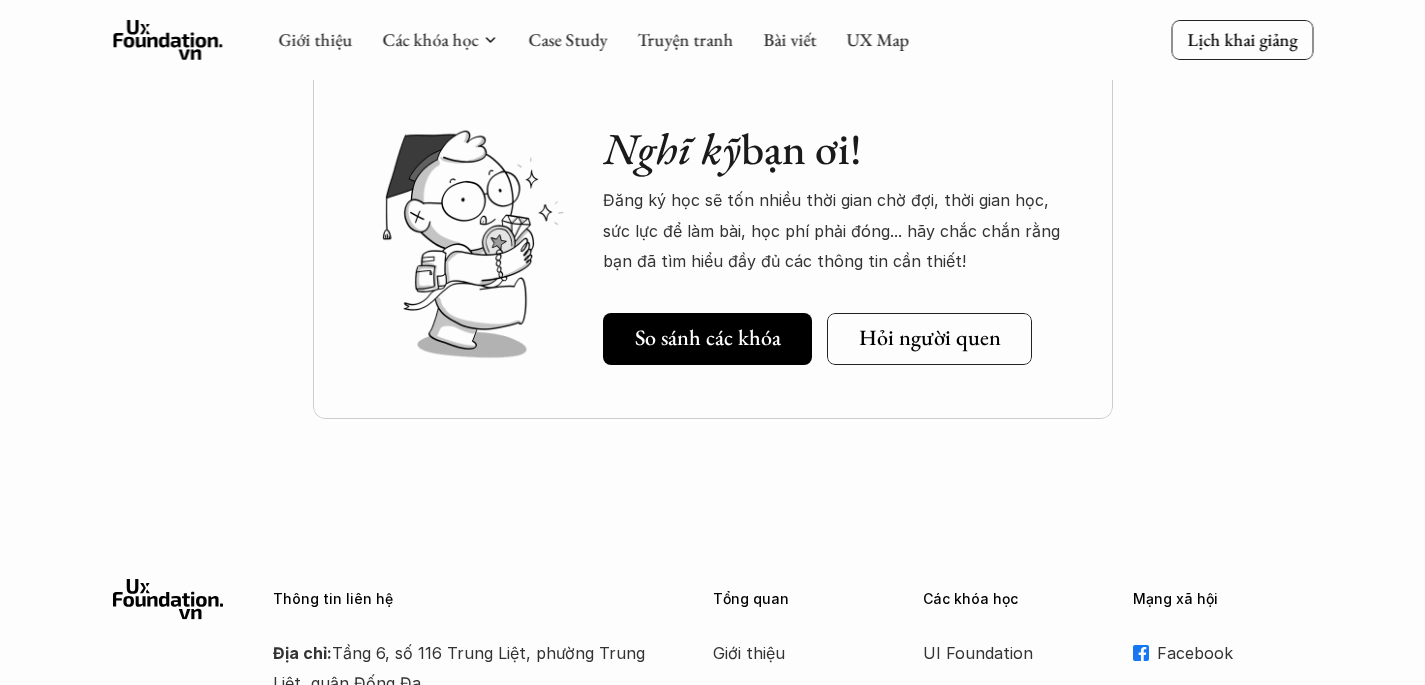 scroll, scrollTop: 6905, scrollLeft: 0, axis: vertical 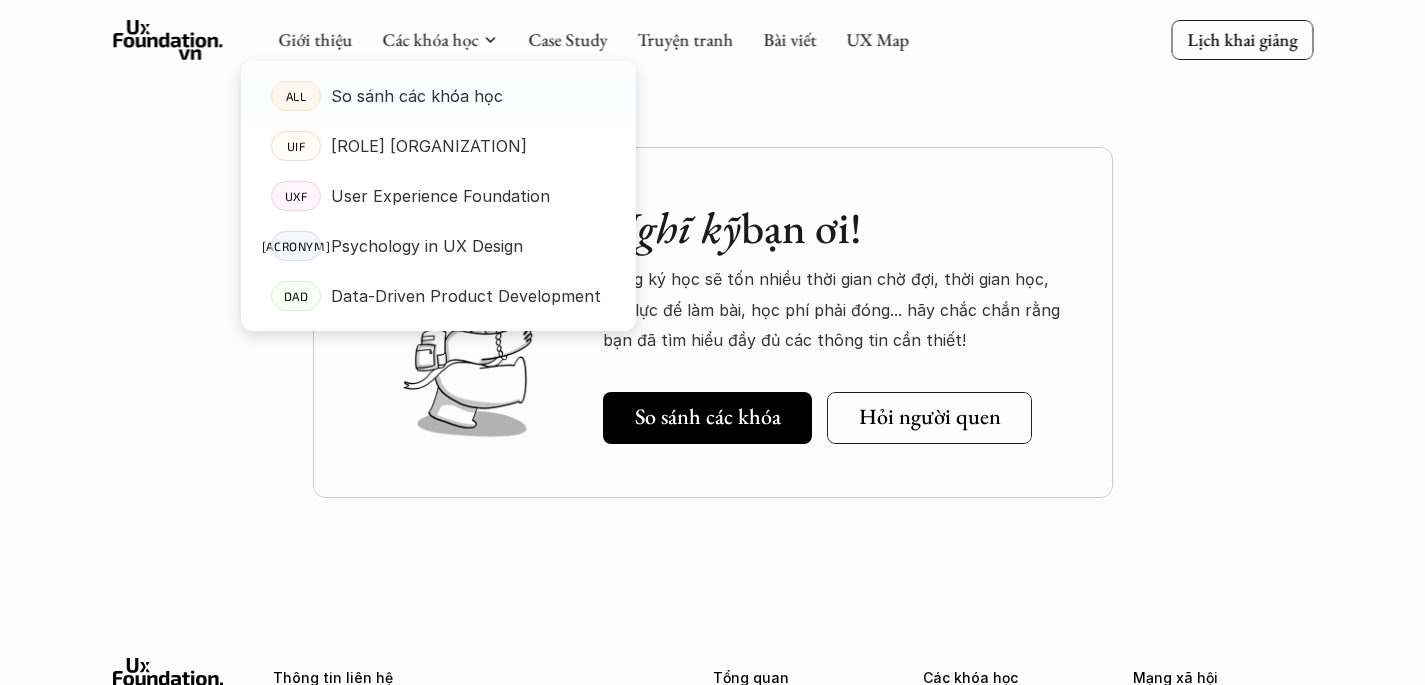 click on "So sánh các khóa học" at bounding box center (417, 96) 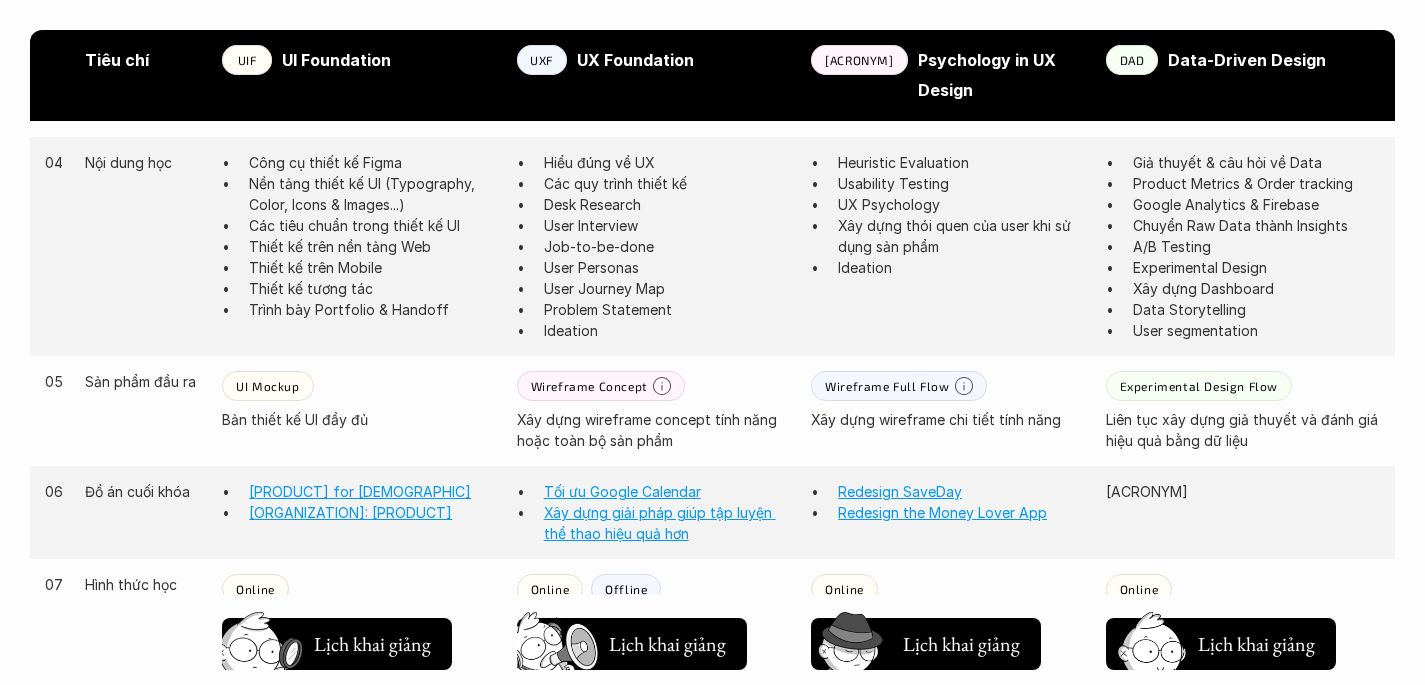 scroll, scrollTop: 1575, scrollLeft: 0, axis: vertical 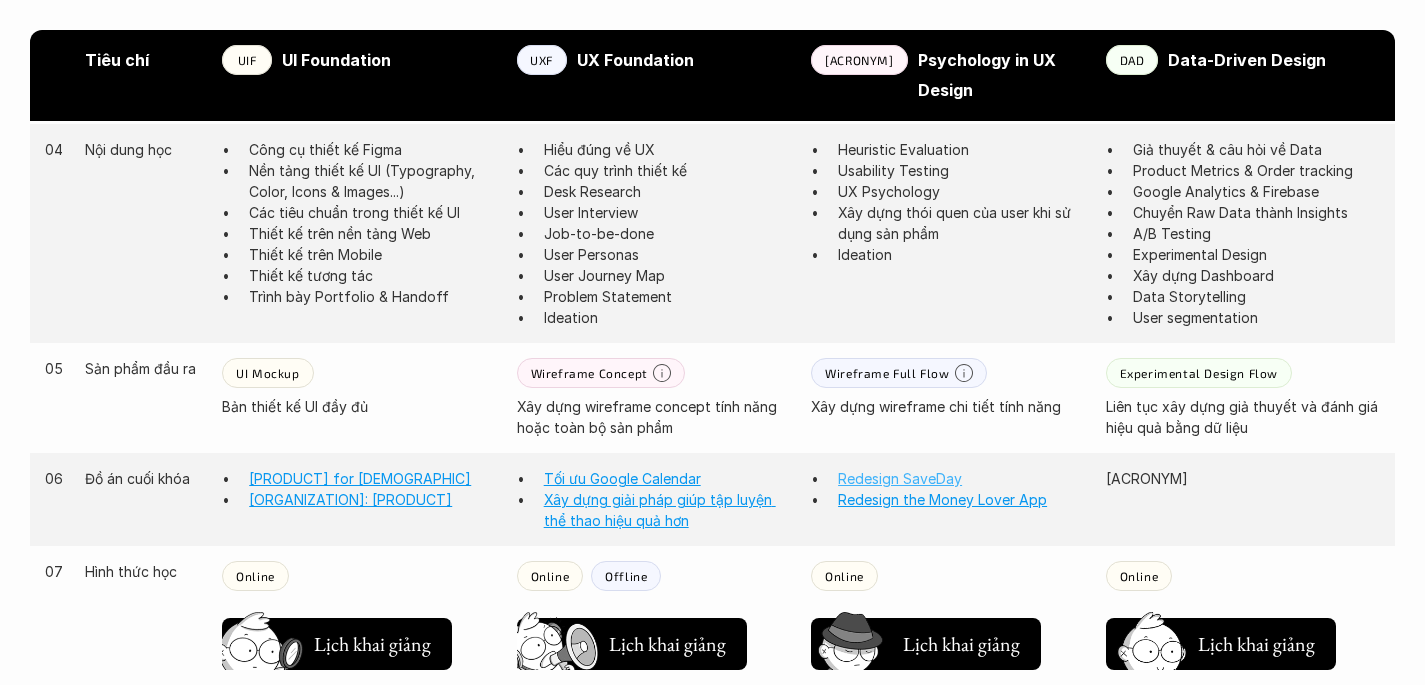 click on "Redesign SaveDay" at bounding box center [900, 478] 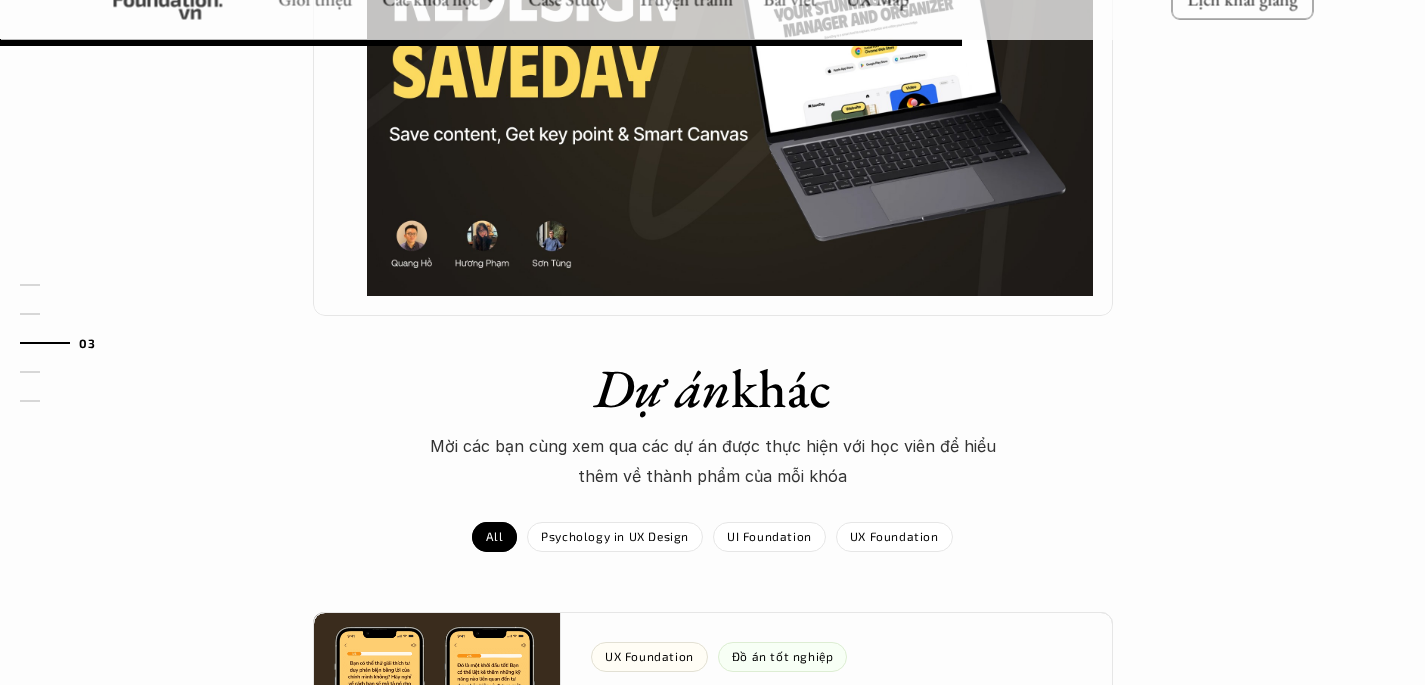 scroll, scrollTop: 1570, scrollLeft: 0, axis: vertical 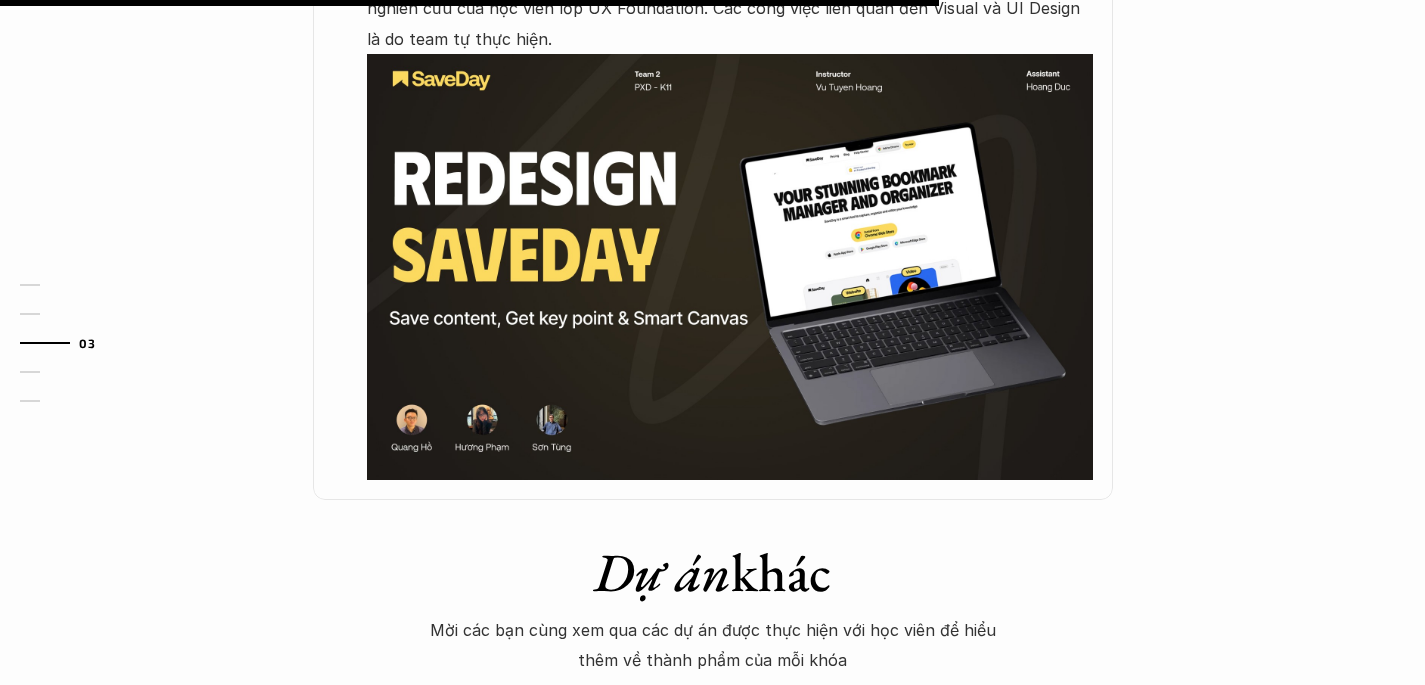 click at bounding box center [730, 267] 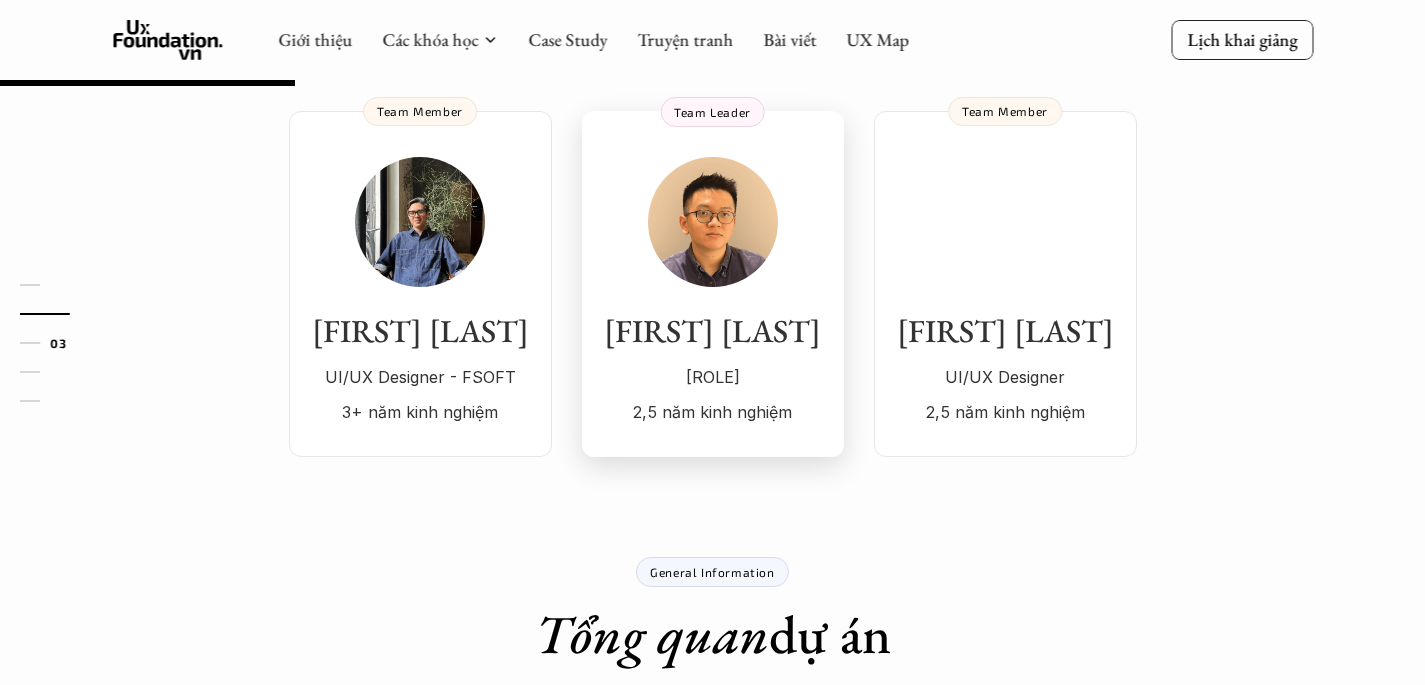 scroll, scrollTop: 515, scrollLeft: 0, axis: vertical 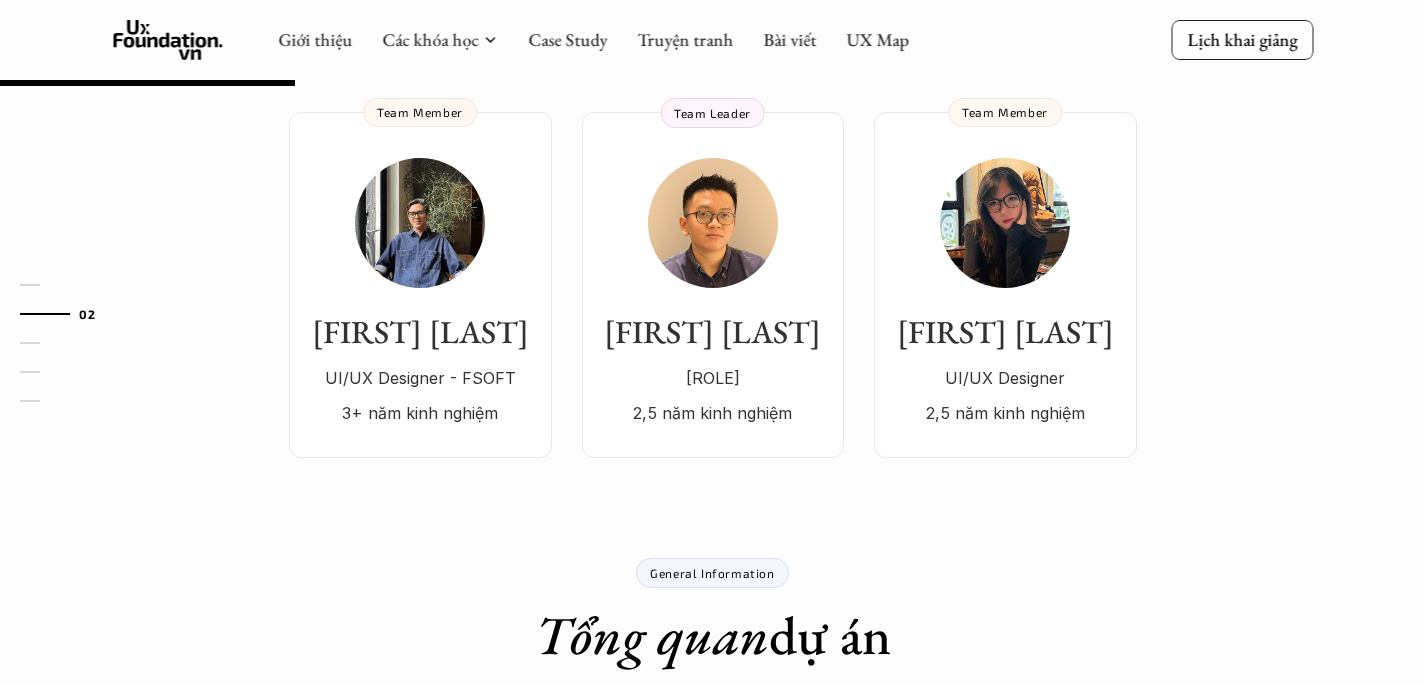 click on "General Information" at bounding box center [712, 573] 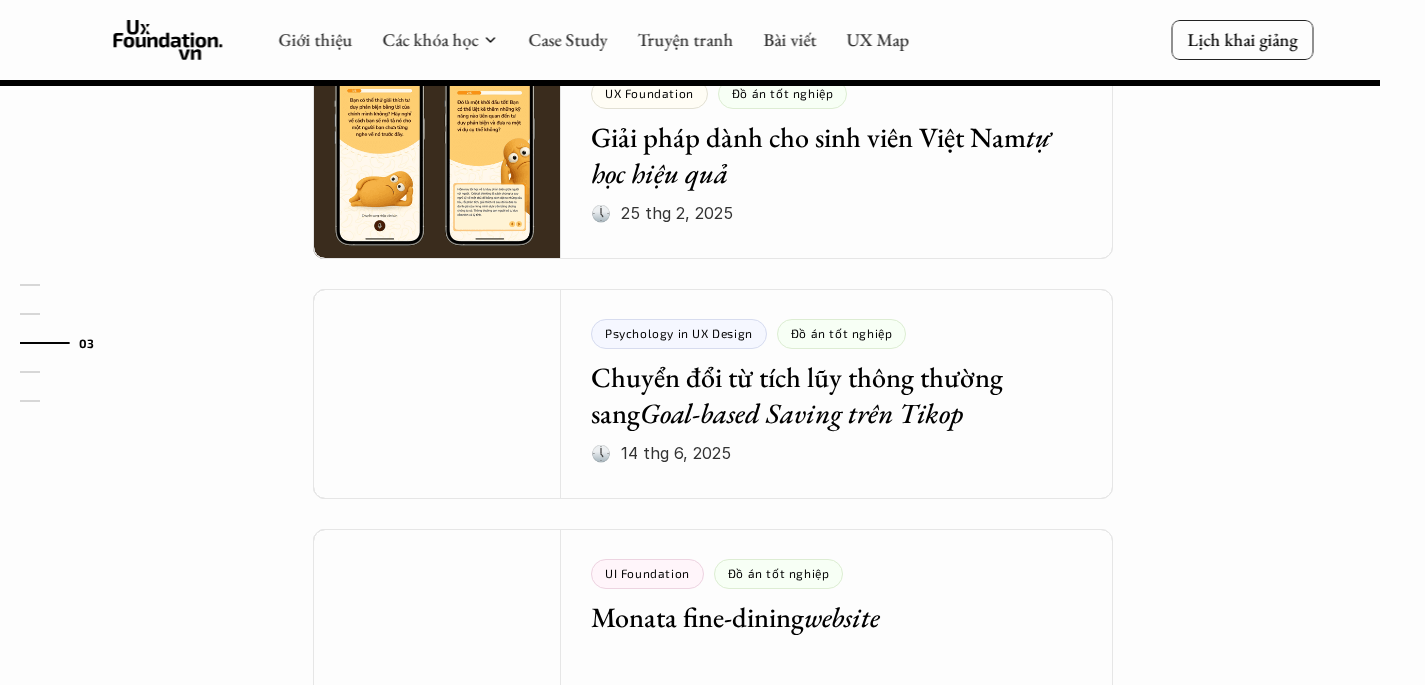 scroll, scrollTop: 2345, scrollLeft: 0, axis: vertical 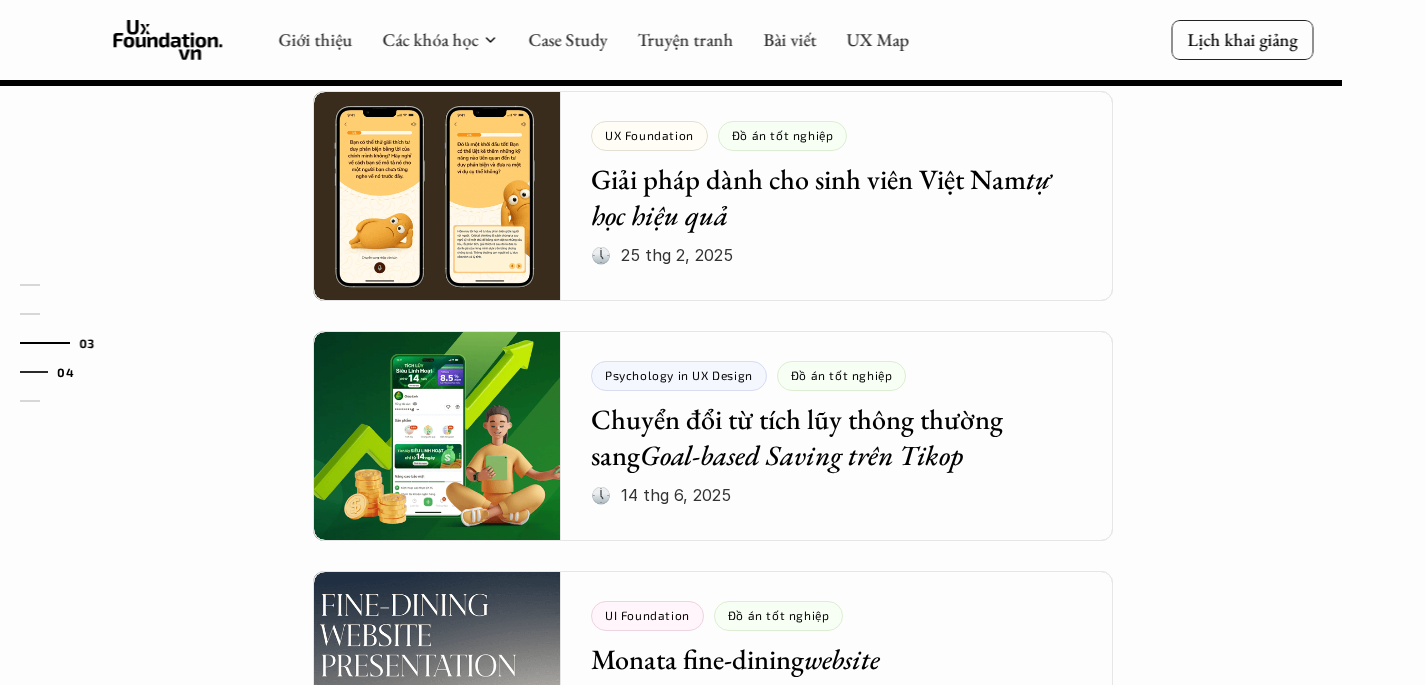 click on "04" at bounding box center [67, 372] 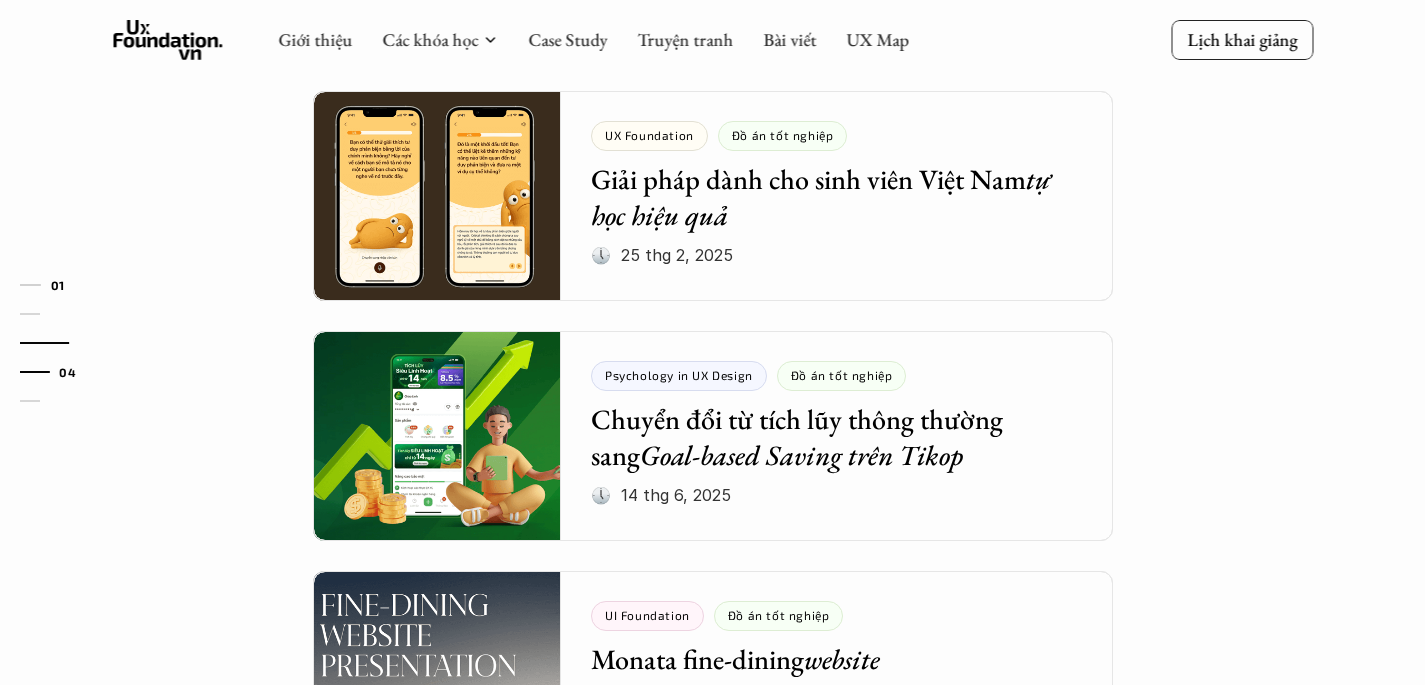 scroll, scrollTop: 0, scrollLeft: 0, axis: both 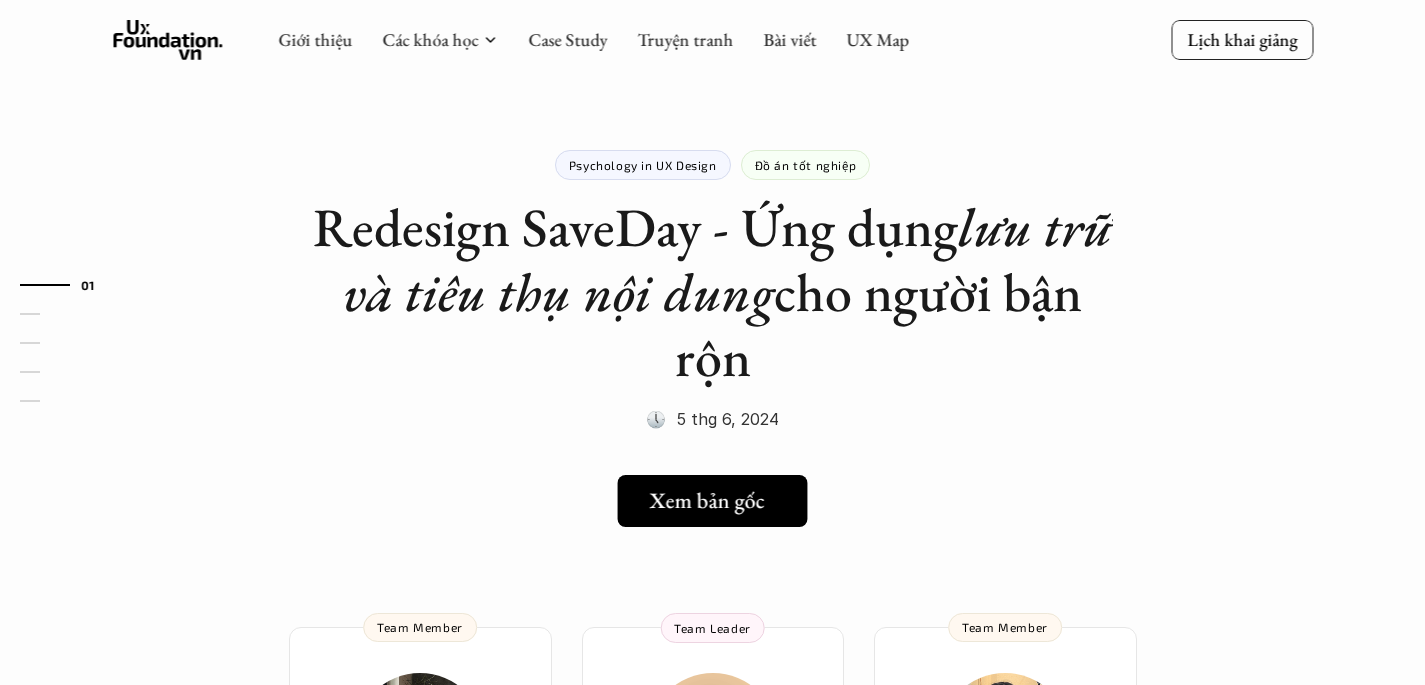 click on "Xem bản gốc" at bounding box center (707, 501) 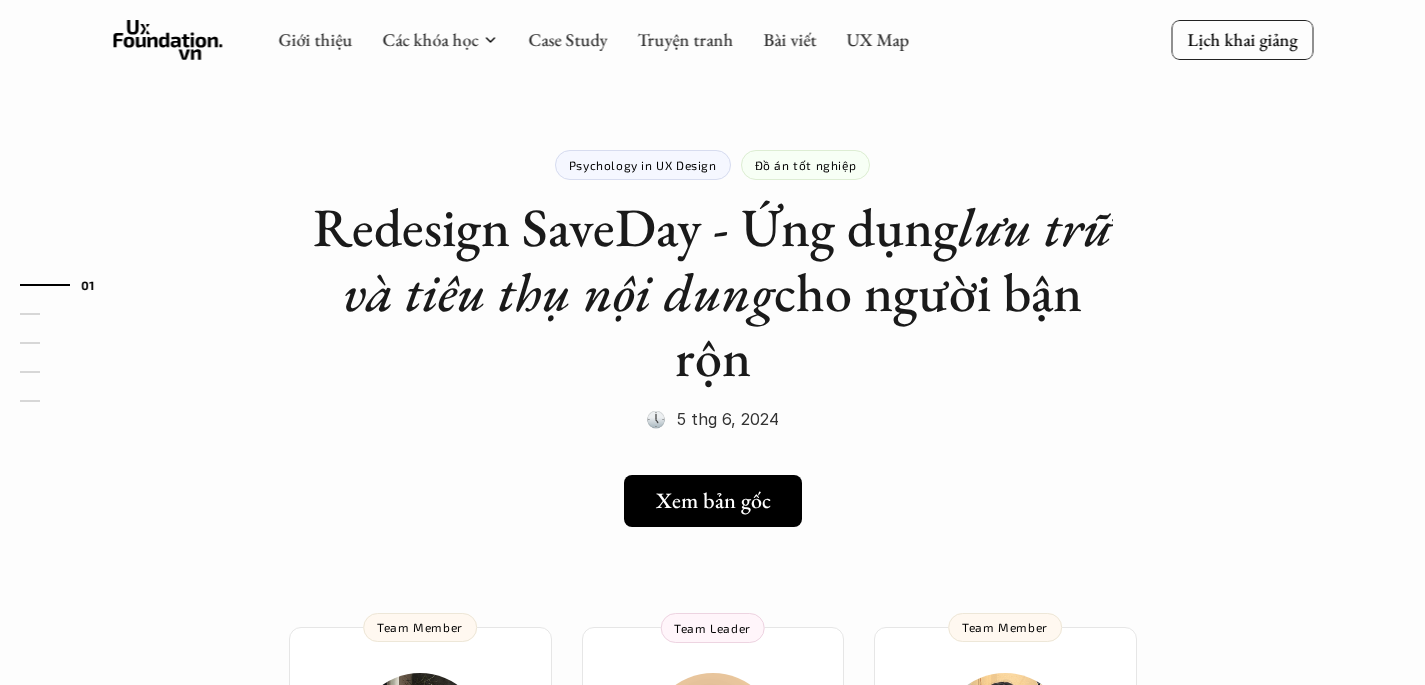 click on "Psychology in UX Design Đồ án tốt nghiệp Redesign SaveDay - Ứng dụng  lưu trữ và tiêu thụ nội dung  cho người bận rộn 🕔  5 thg 6, 2024" at bounding box center [713, 267] 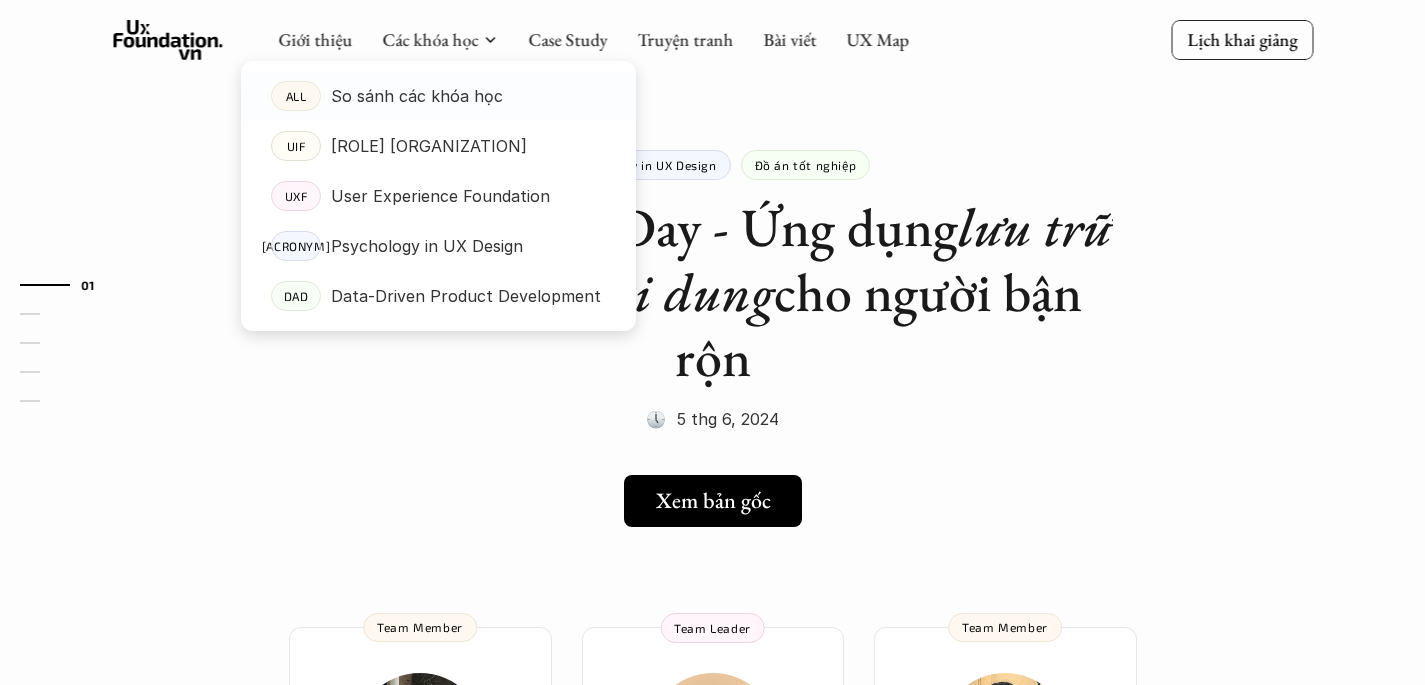 click on "So sánh các khóa học" at bounding box center (417, 96) 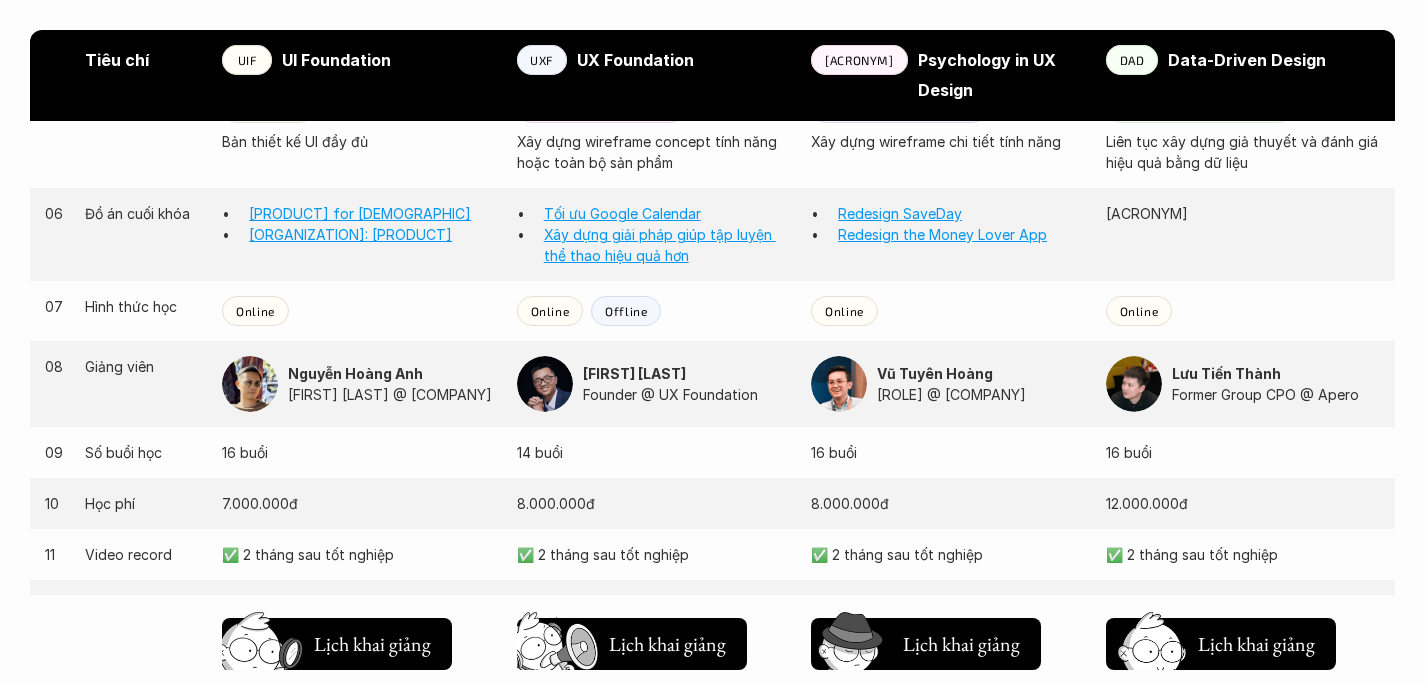 scroll, scrollTop: 1856, scrollLeft: 0, axis: vertical 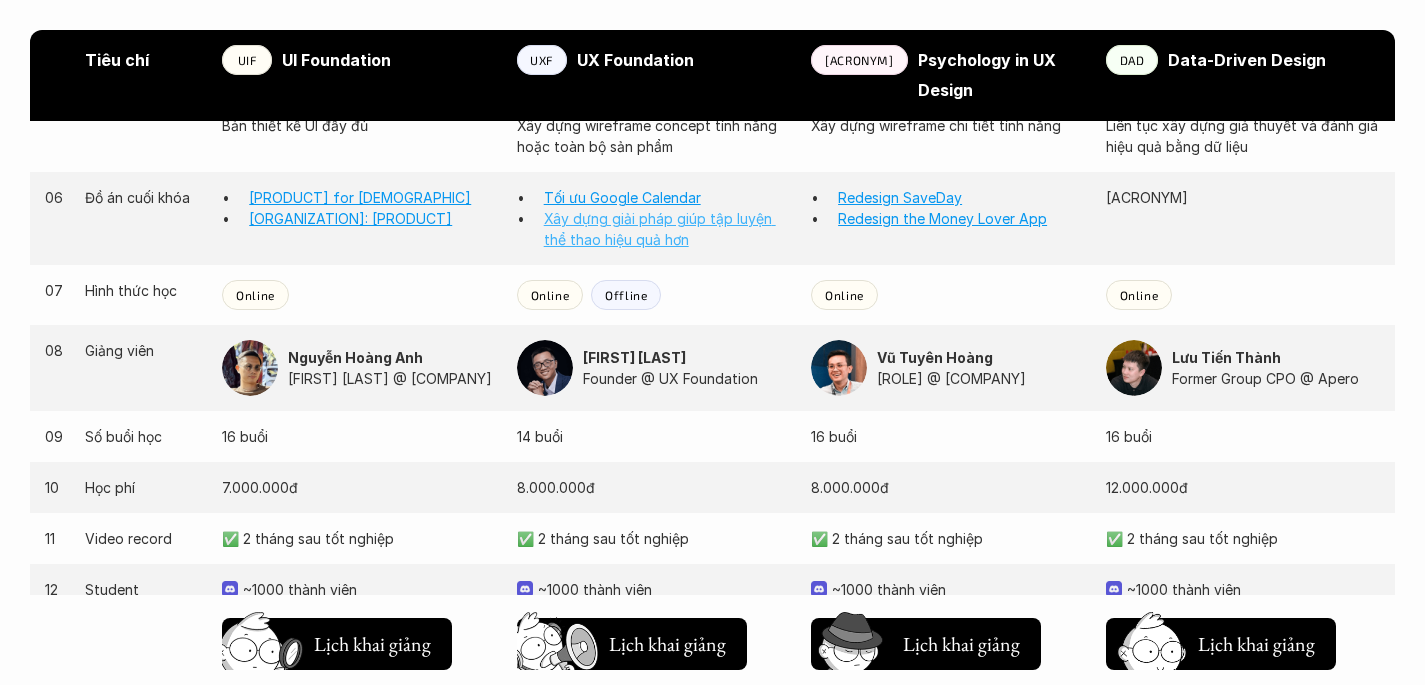click on "Xây dựng giải pháp giúp tập luyện thể thao hiệu quả hơn" at bounding box center (660, 229) 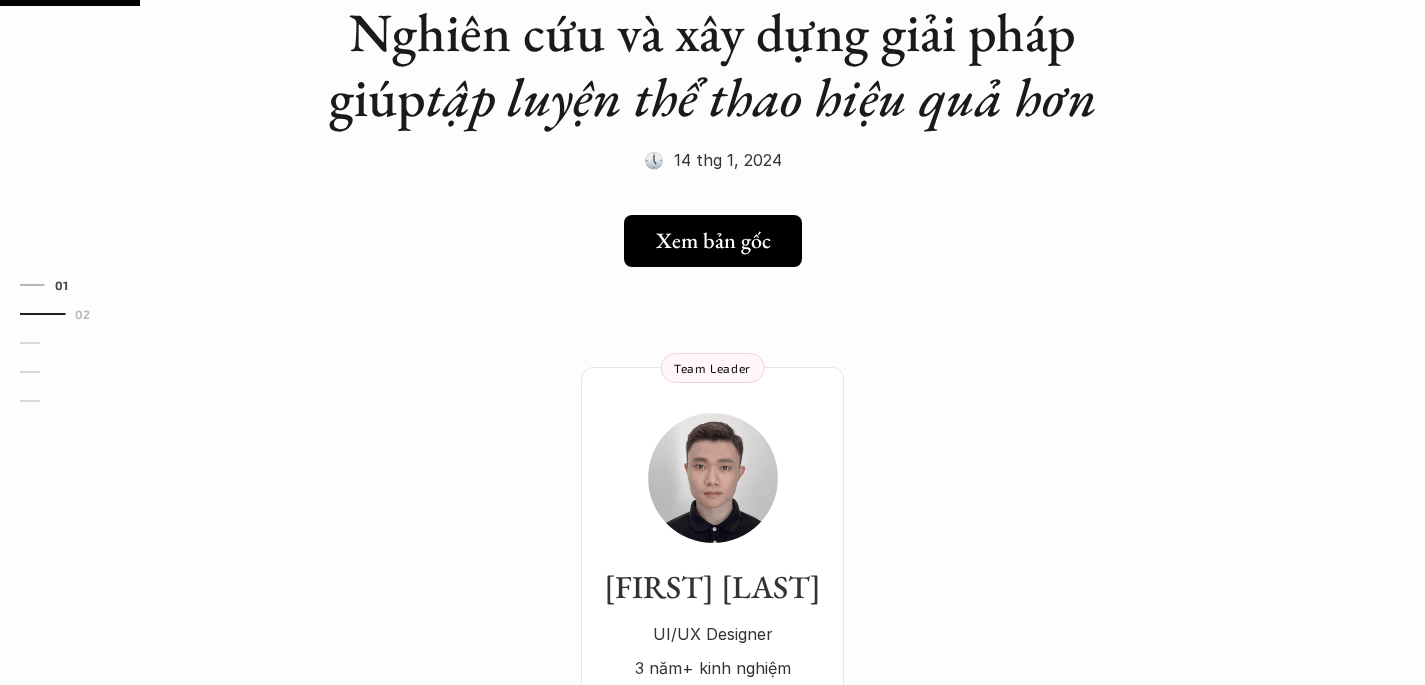scroll, scrollTop: 230, scrollLeft: 0, axis: vertical 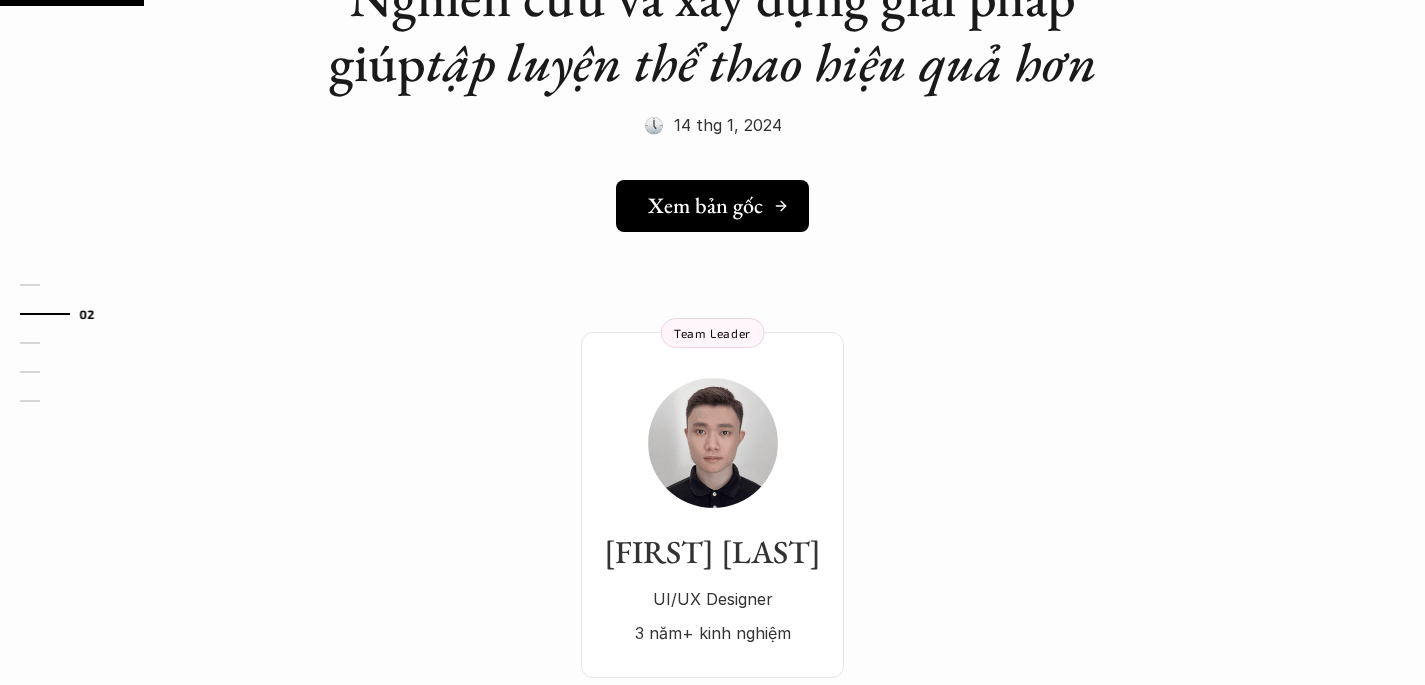 click on "Xem bản gốc" at bounding box center (705, 206) 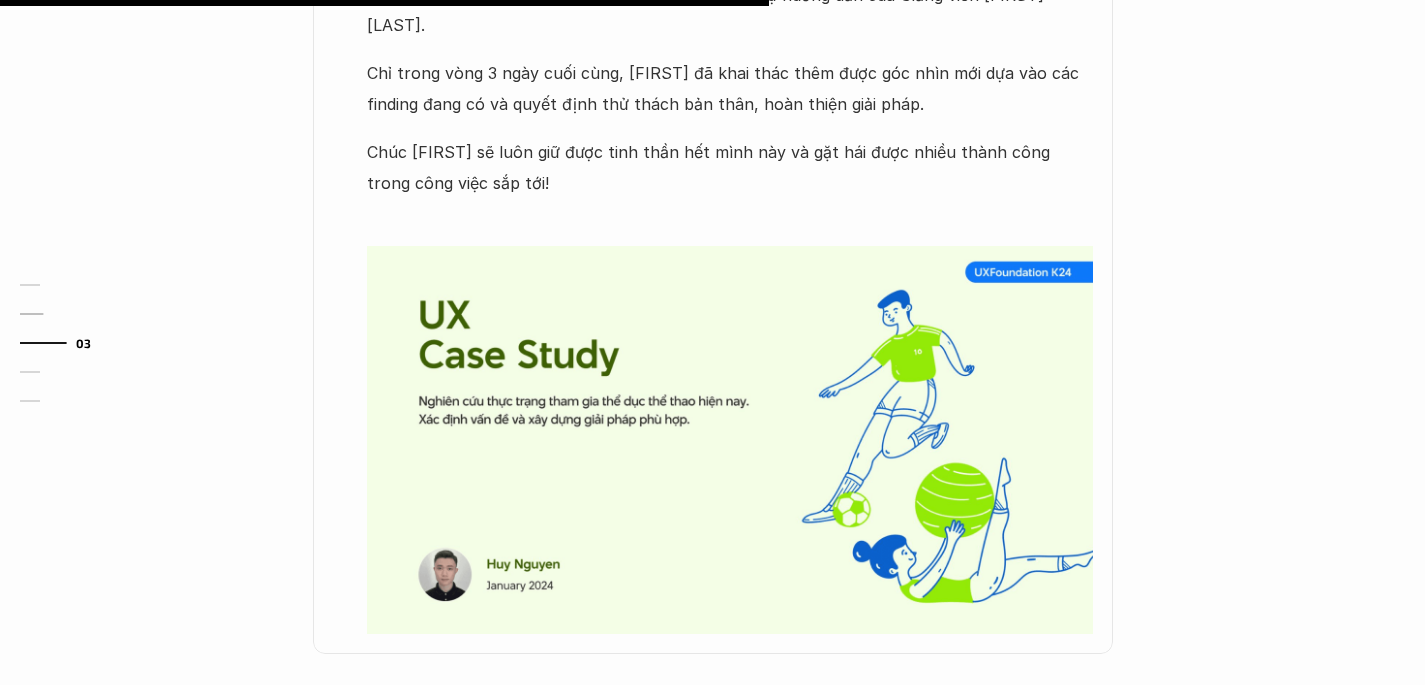 scroll, scrollTop: 1256, scrollLeft: 0, axis: vertical 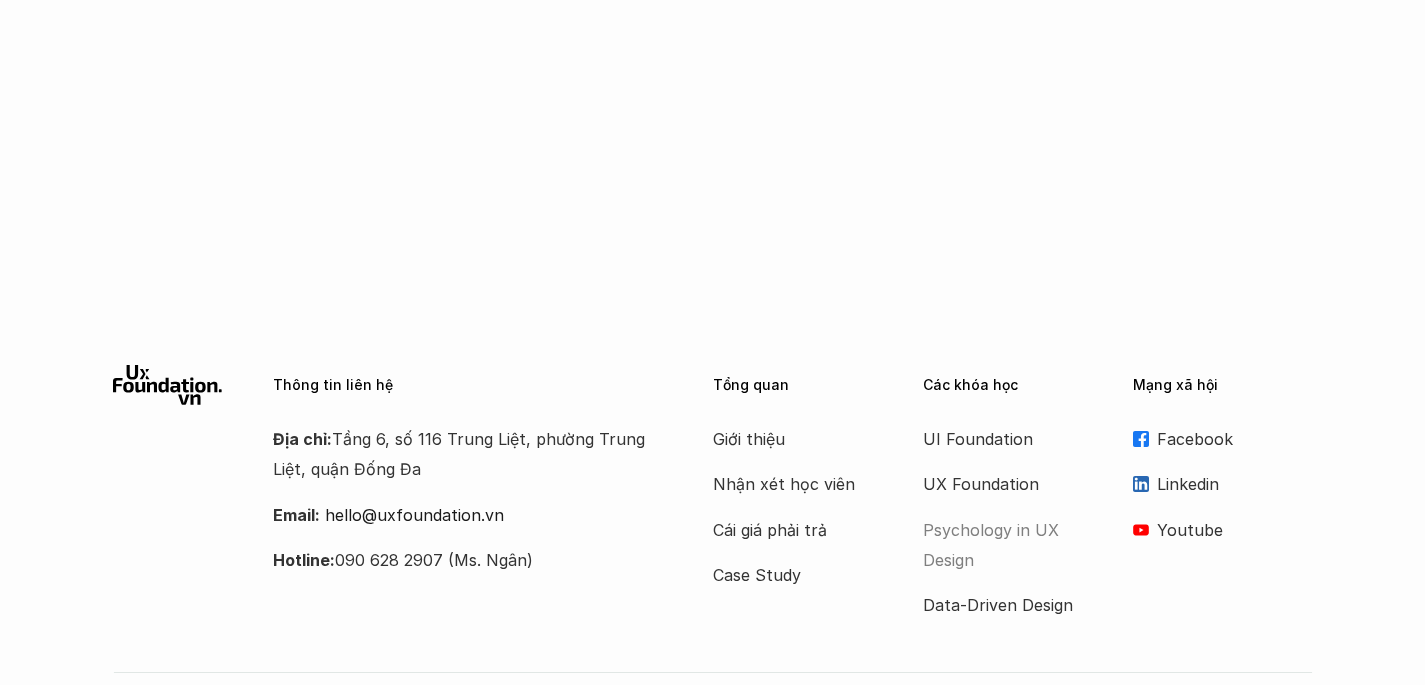 click on "Psychology in UX Design" at bounding box center (1003, 545) 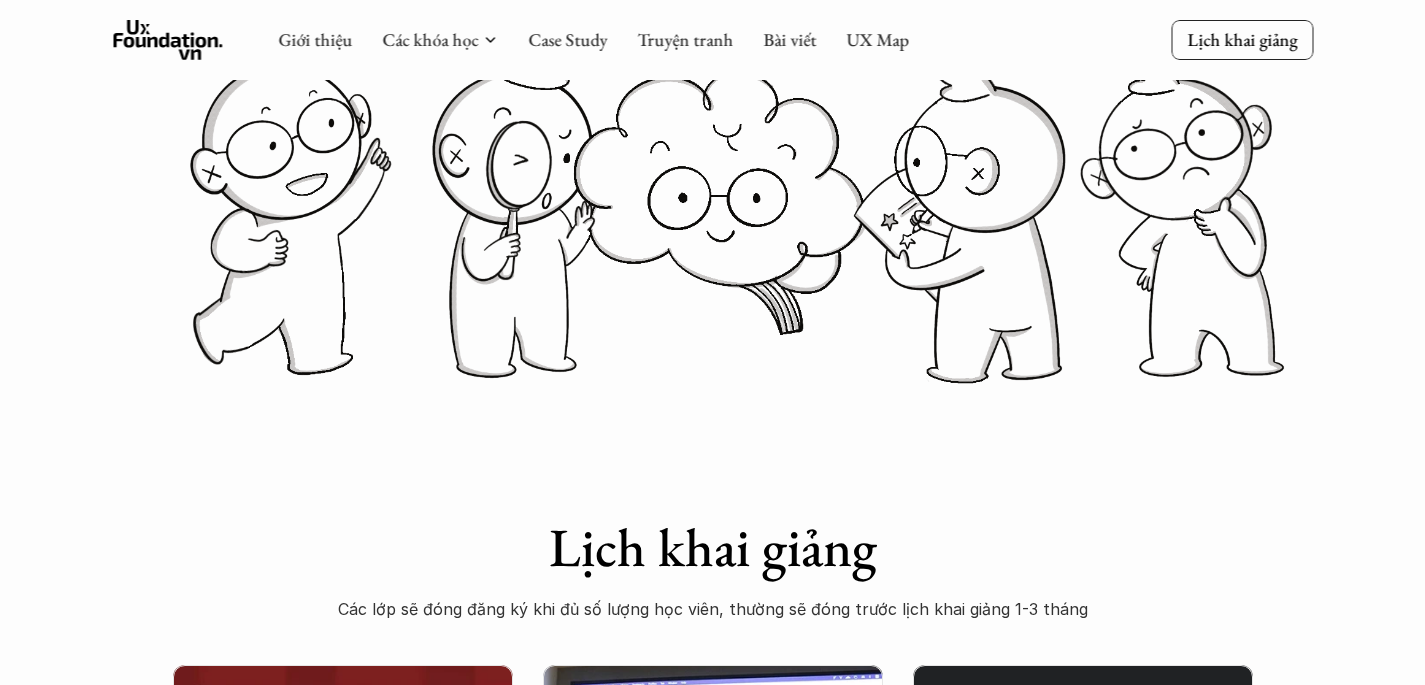 scroll, scrollTop: 0, scrollLeft: 0, axis: both 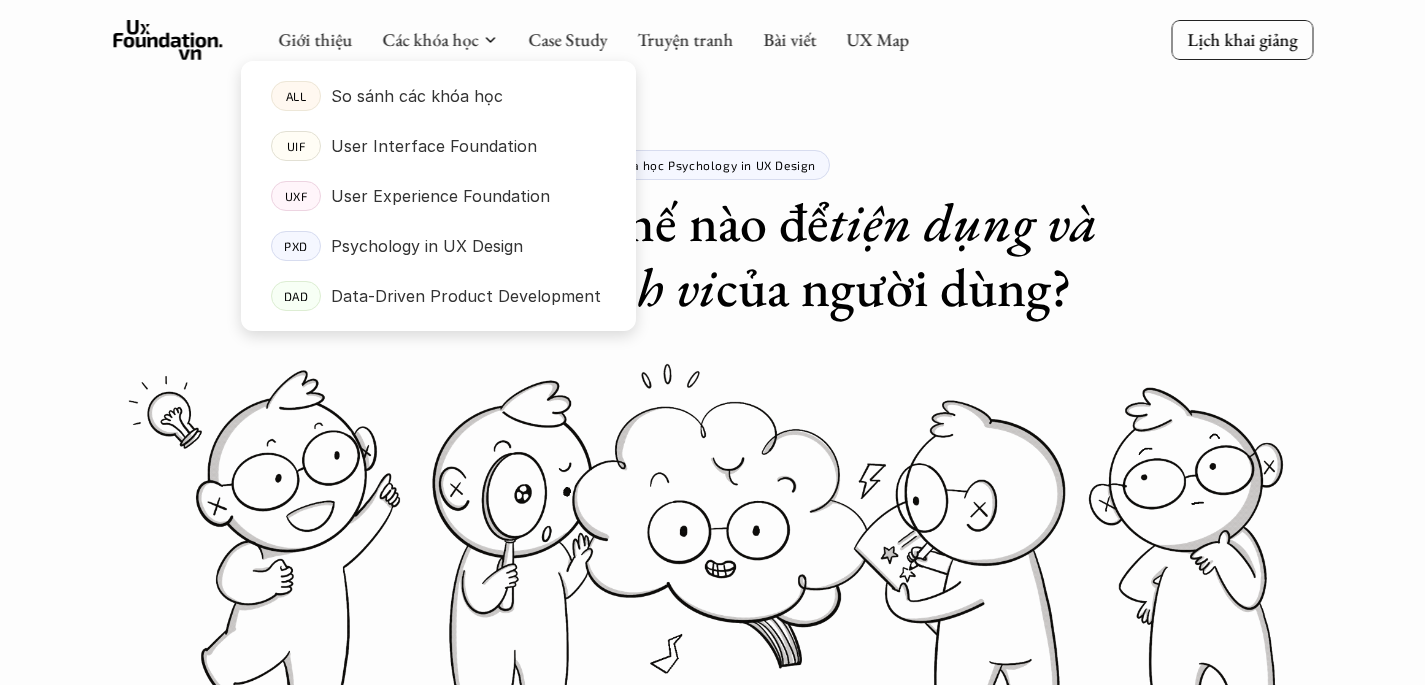 click on "So sánh các khóa học" at bounding box center [417, 96] 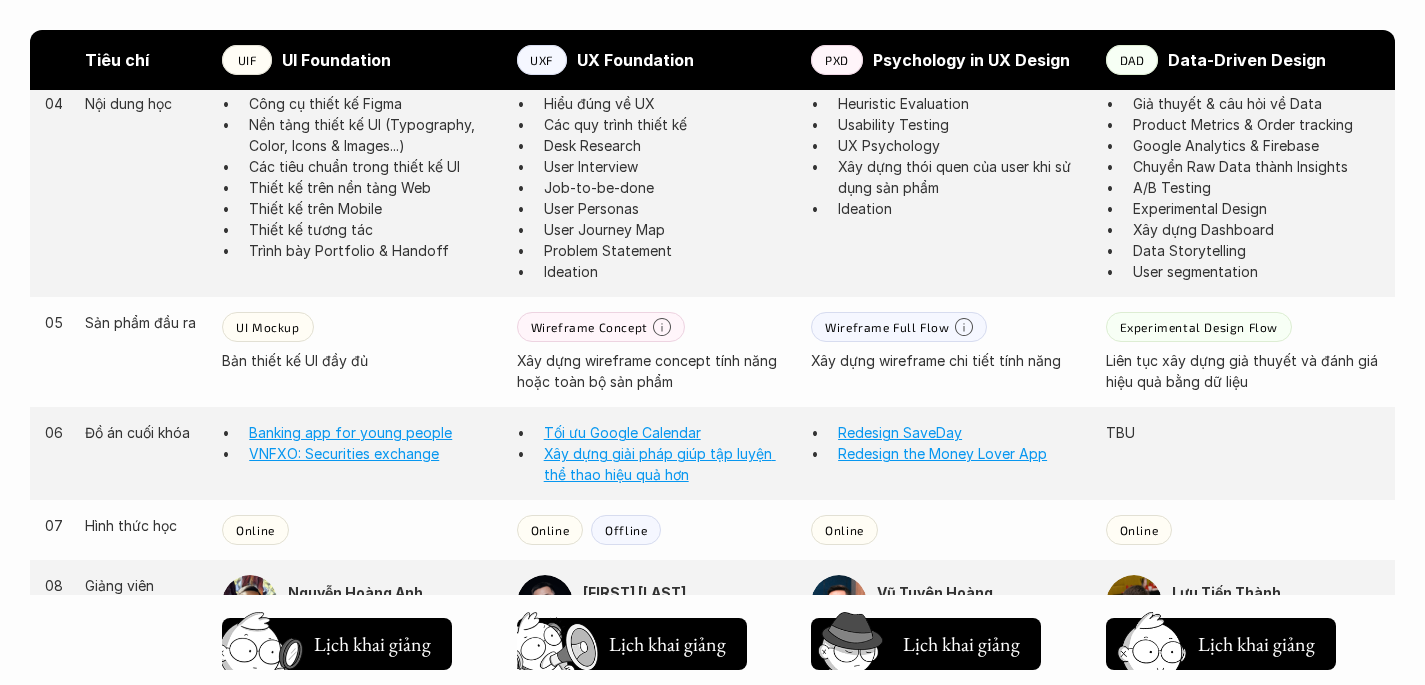 scroll, scrollTop: 1591, scrollLeft: 0, axis: vertical 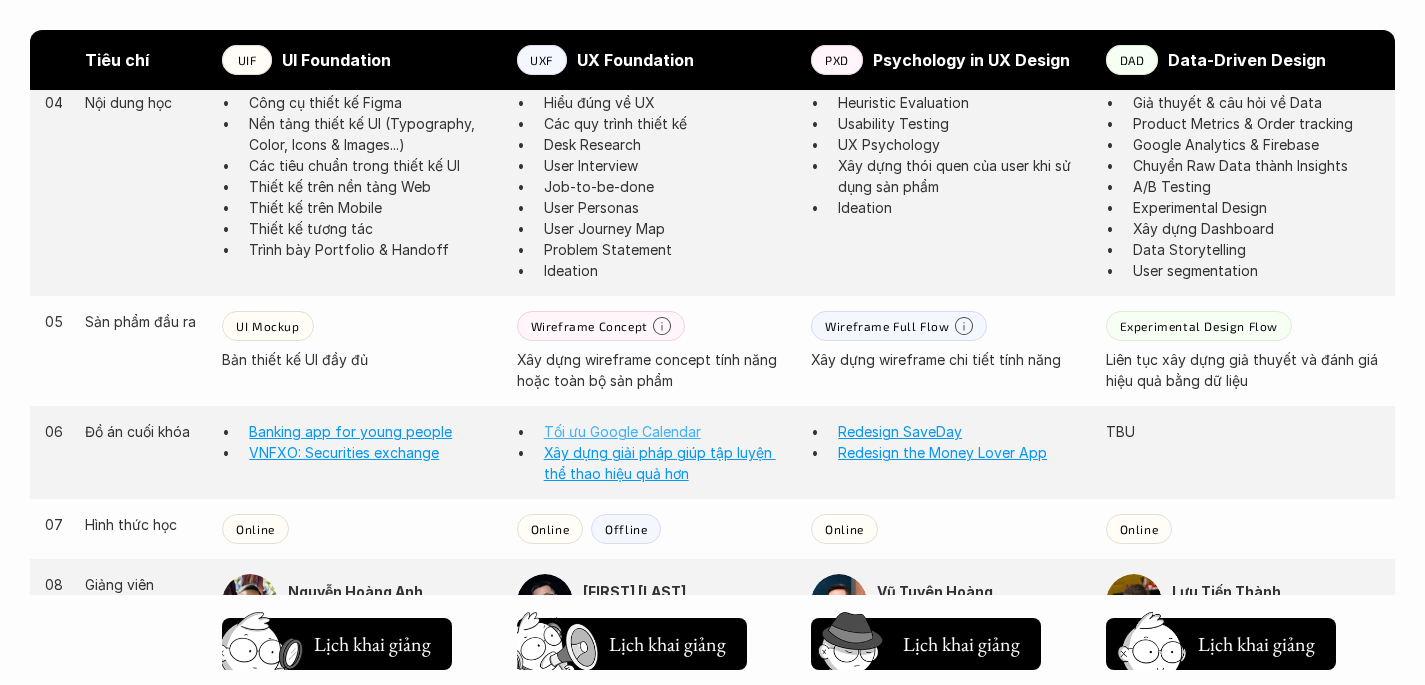 click on "Tối ưu Google Calendar" at bounding box center (622, 431) 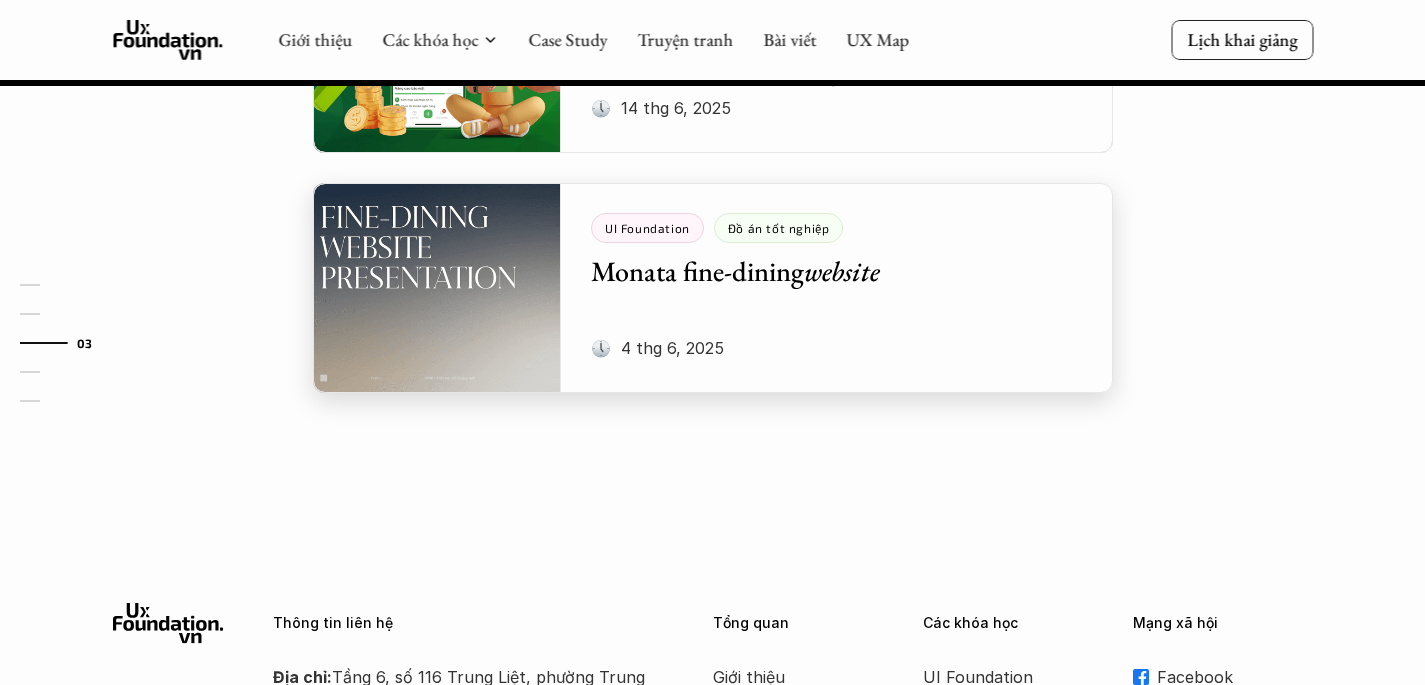 scroll, scrollTop: 2673, scrollLeft: 0, axis: vertical 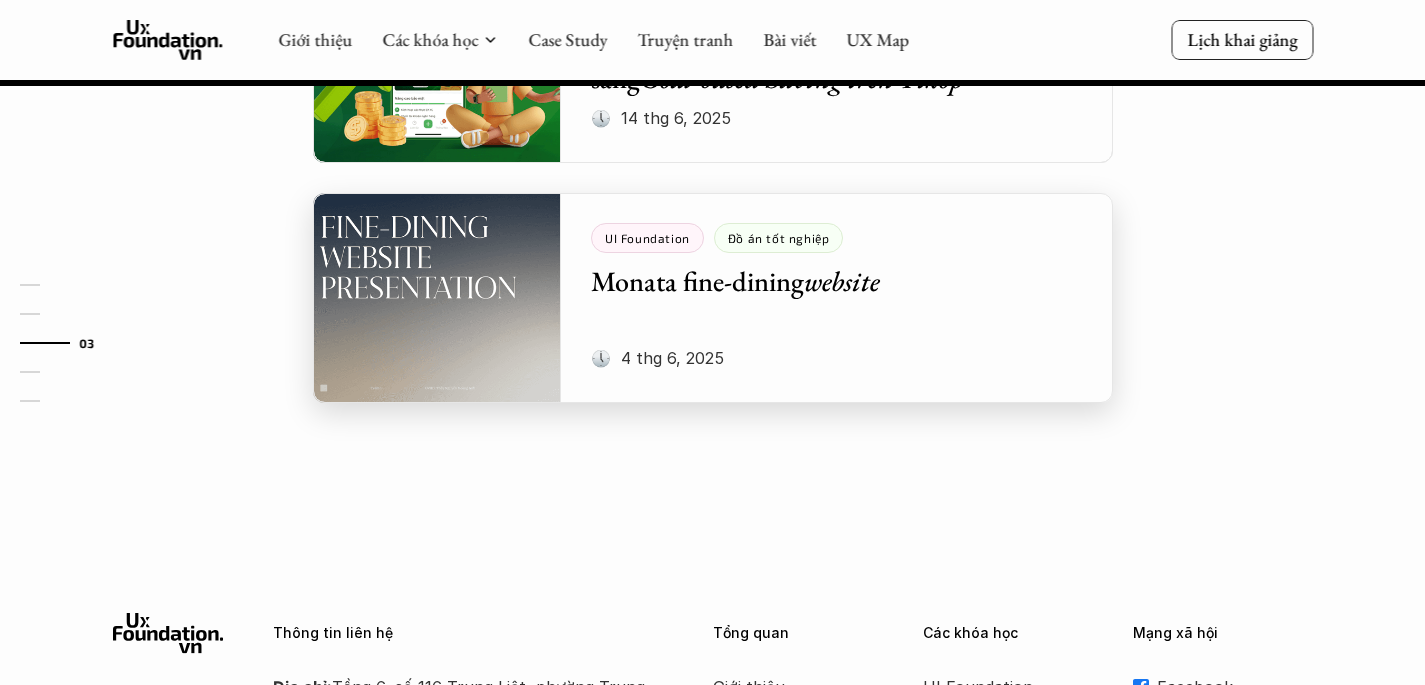 click at bounding box center [713, 298] 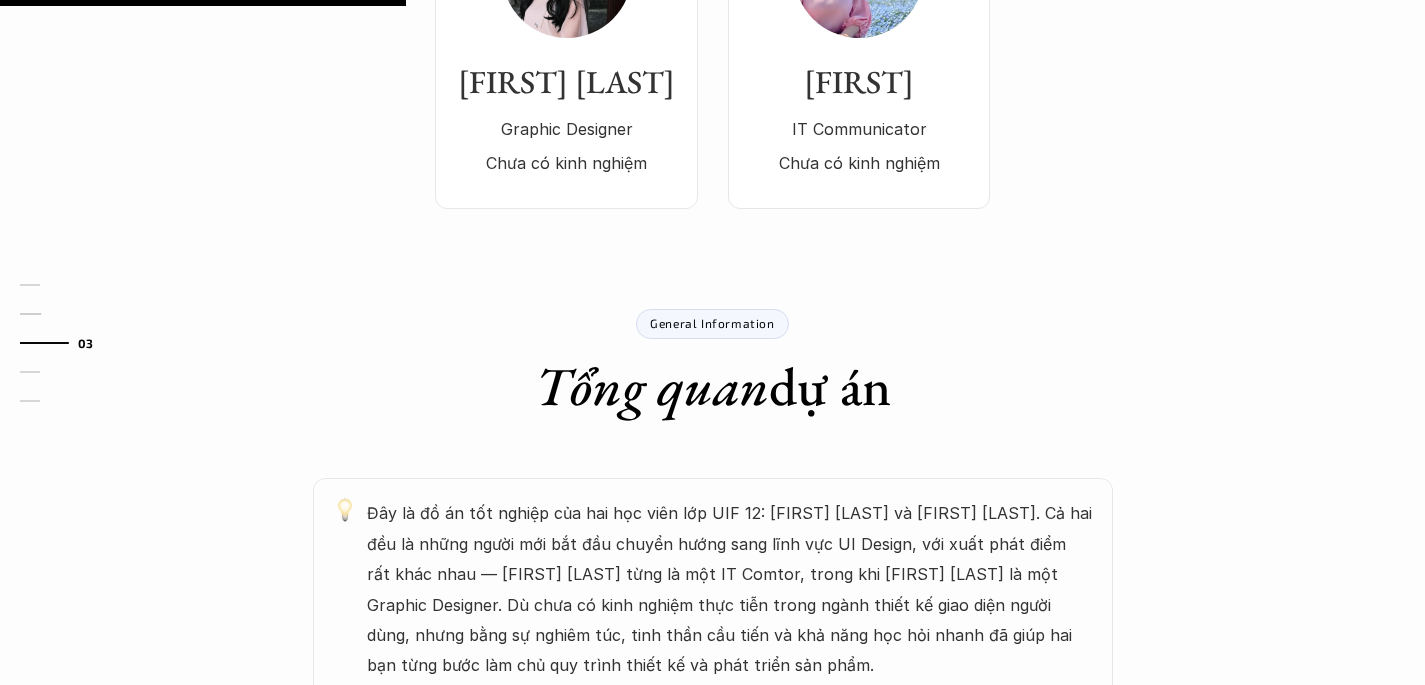 scroll, scrollTop: 639, scrollLeft: 0, axis: vertical 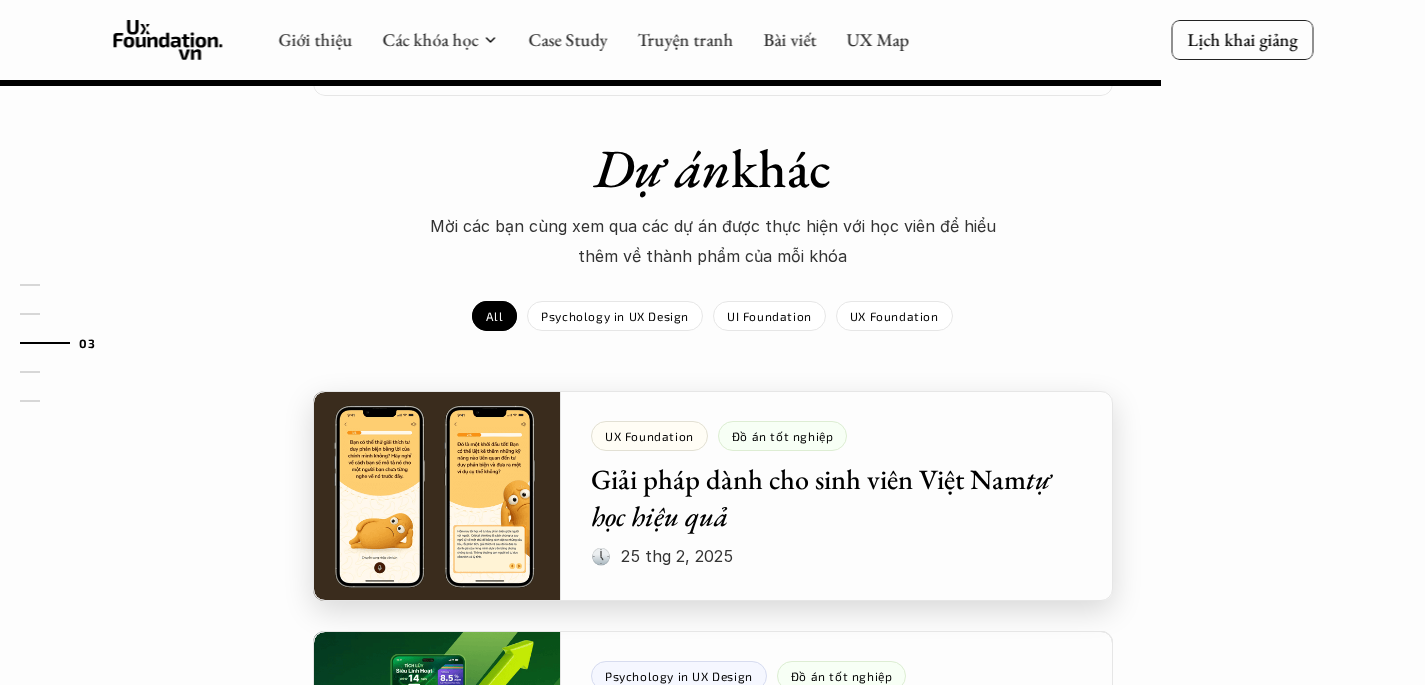click at bounding box center [713, 496] 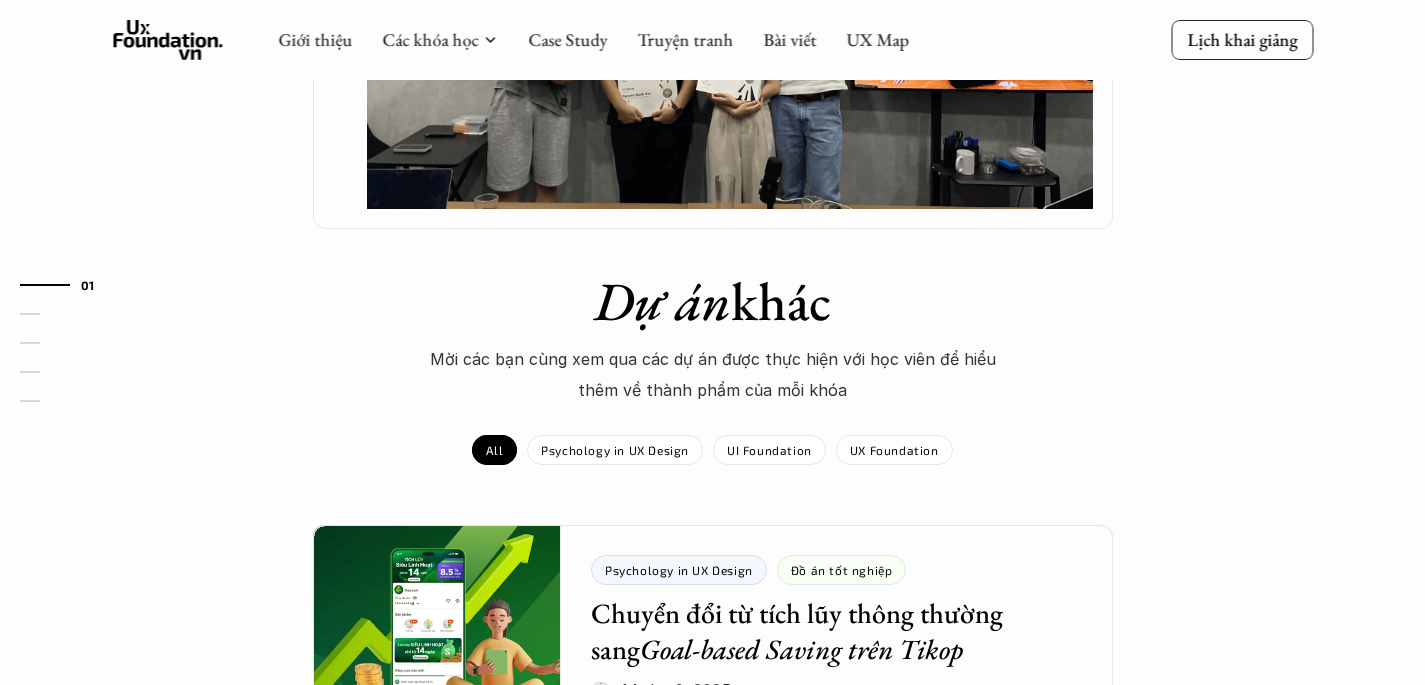 scroll, scrollTop: 0, scrollLeft: 0, axis: both 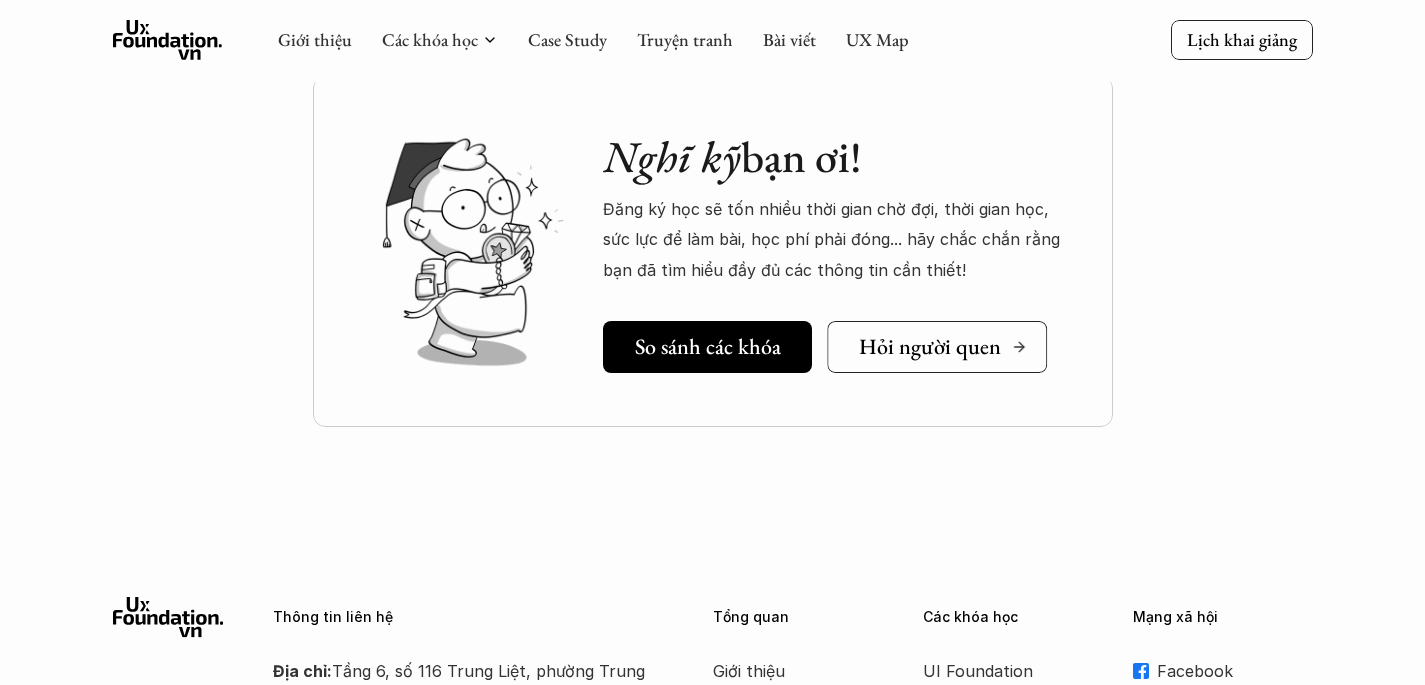 click on "Hỏi người quen" at bounding box center [930, 347] 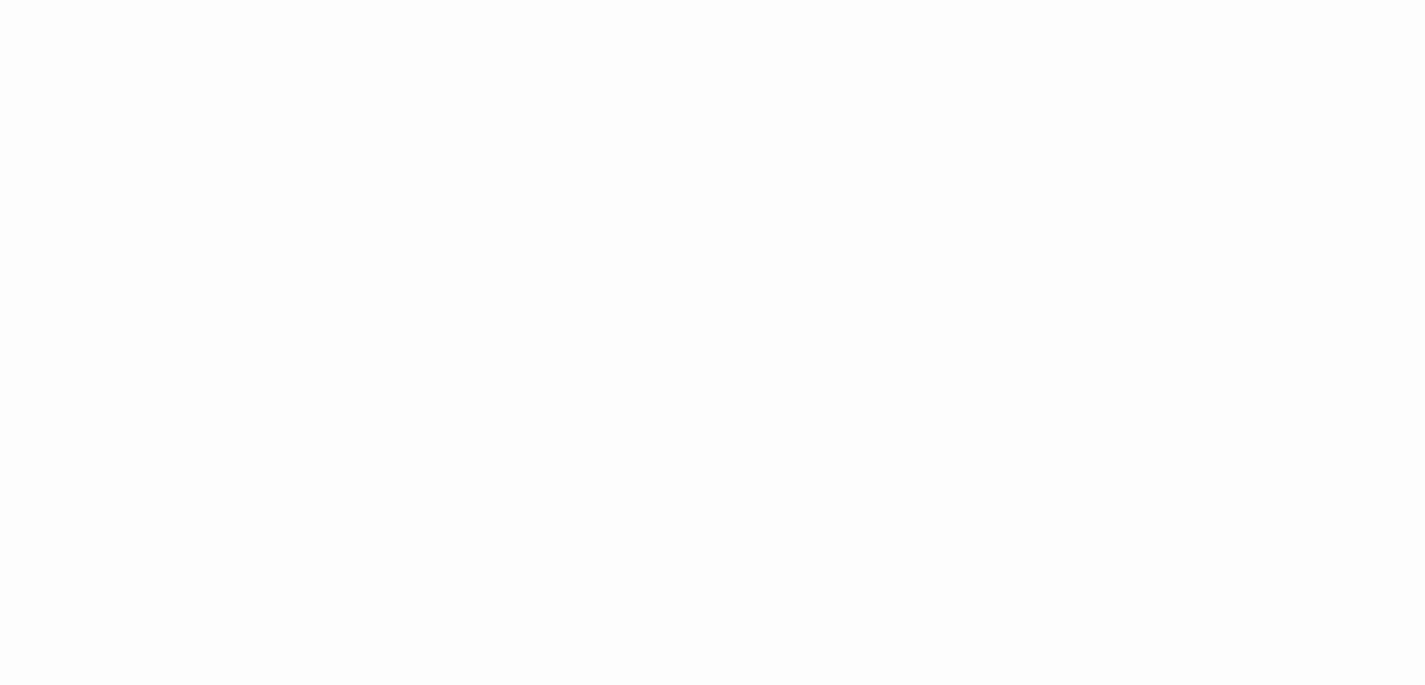 scroll, scrollTop: 2783, scrollLeft: 0, axis: vertical 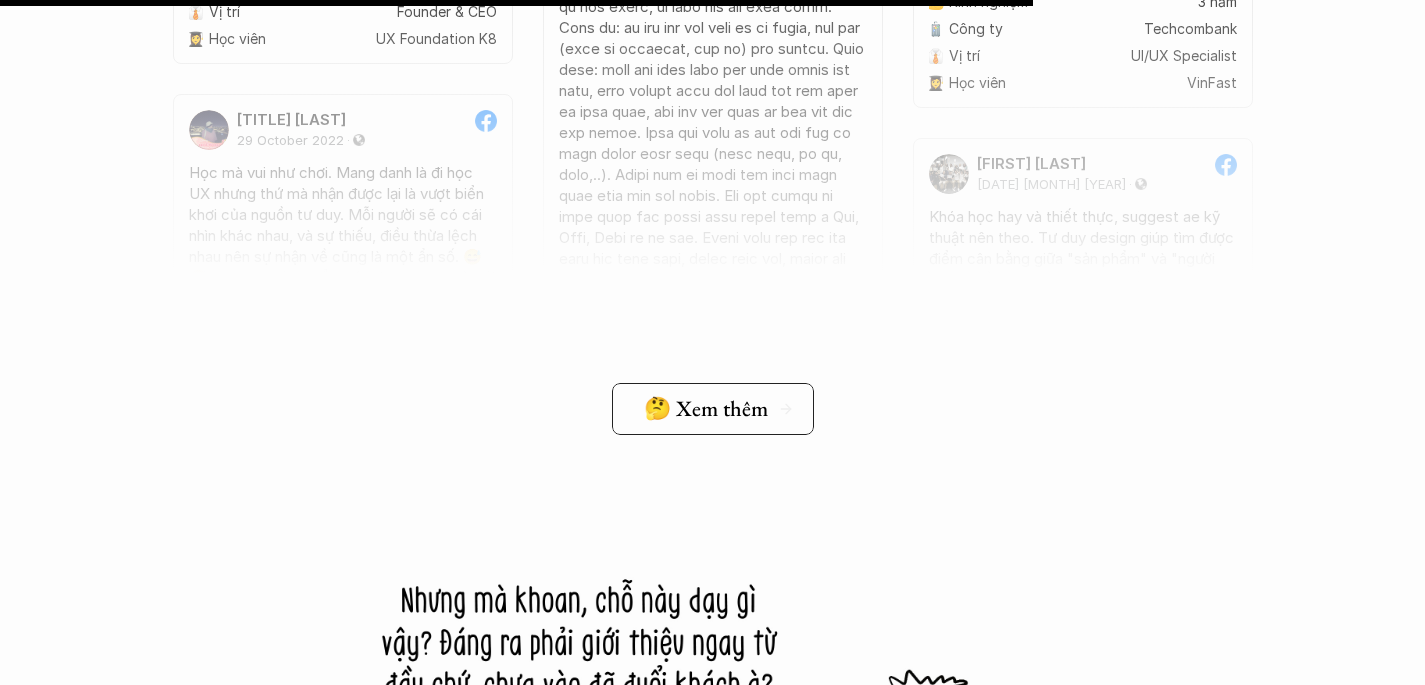 click on "🤔 Xem thêm" at bounding box center (706, 409) 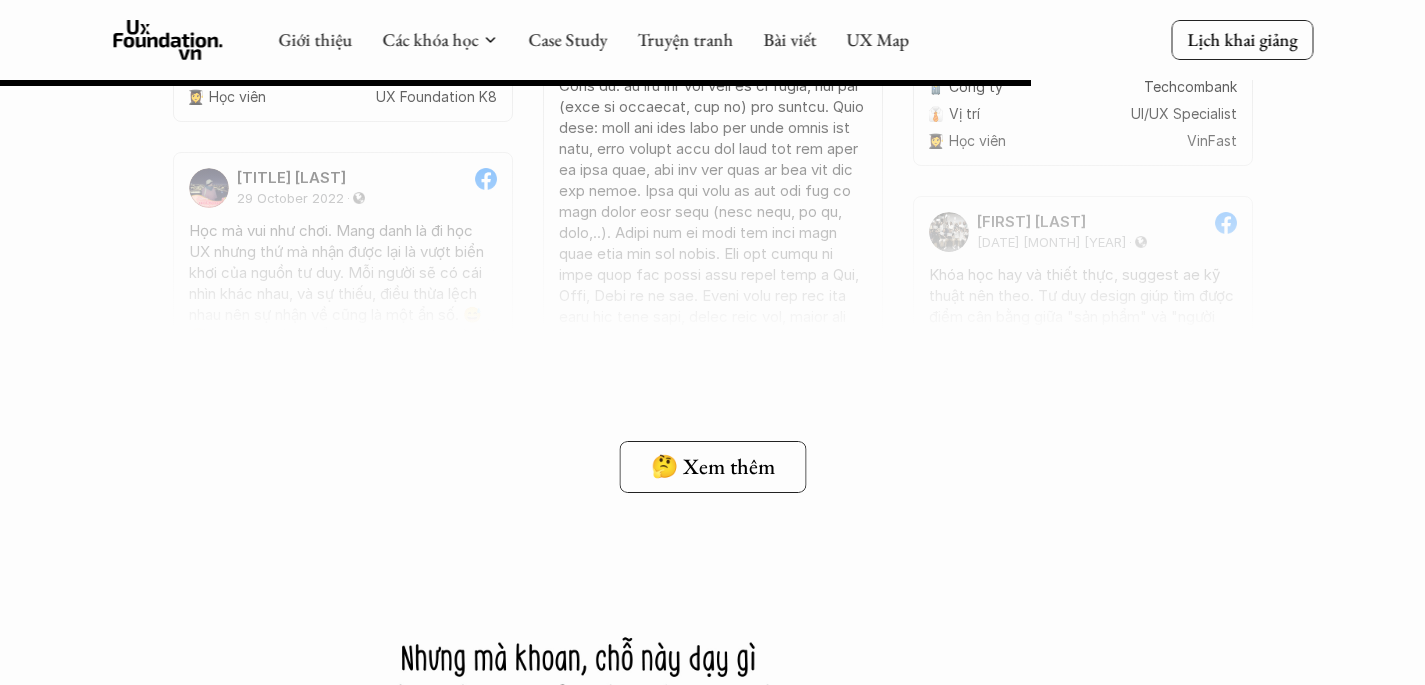 scroll, scrollTop: 15675, scrollLeft: 0, axis: vertical 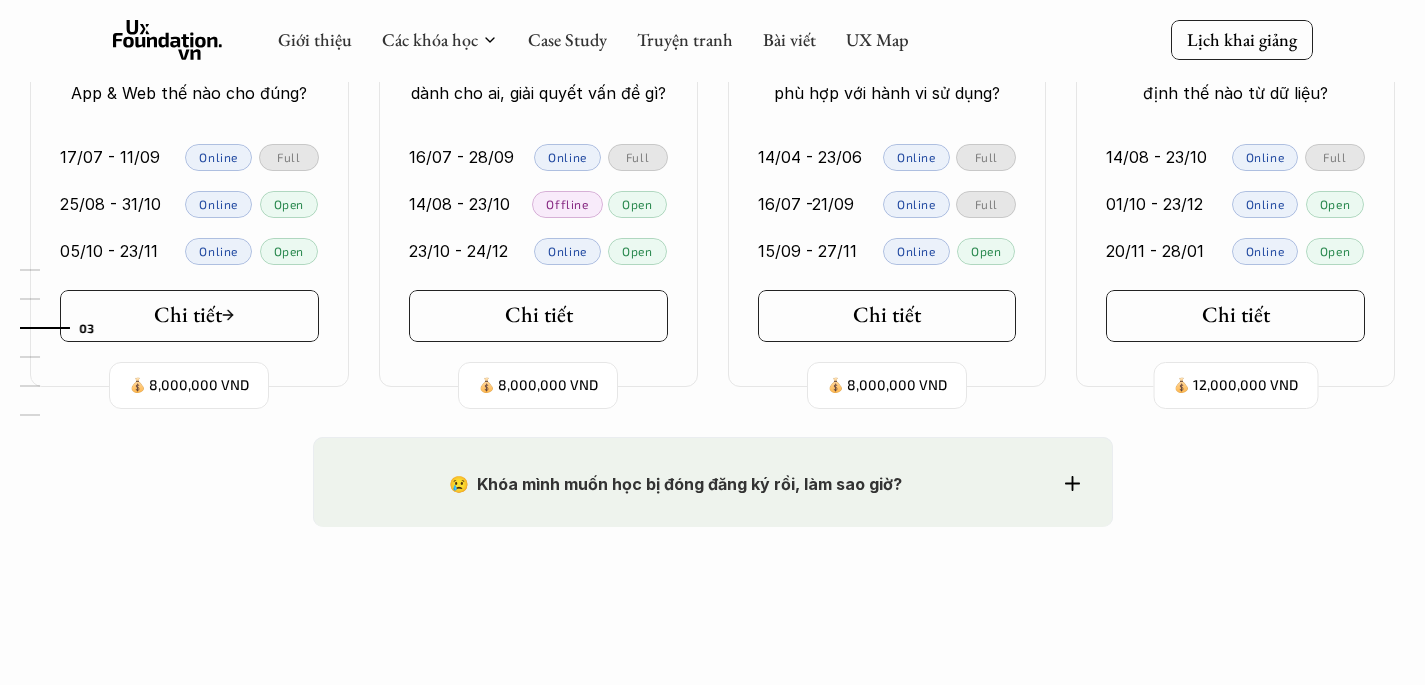 click on "Chi tiết" at bounding box center [196, 315] 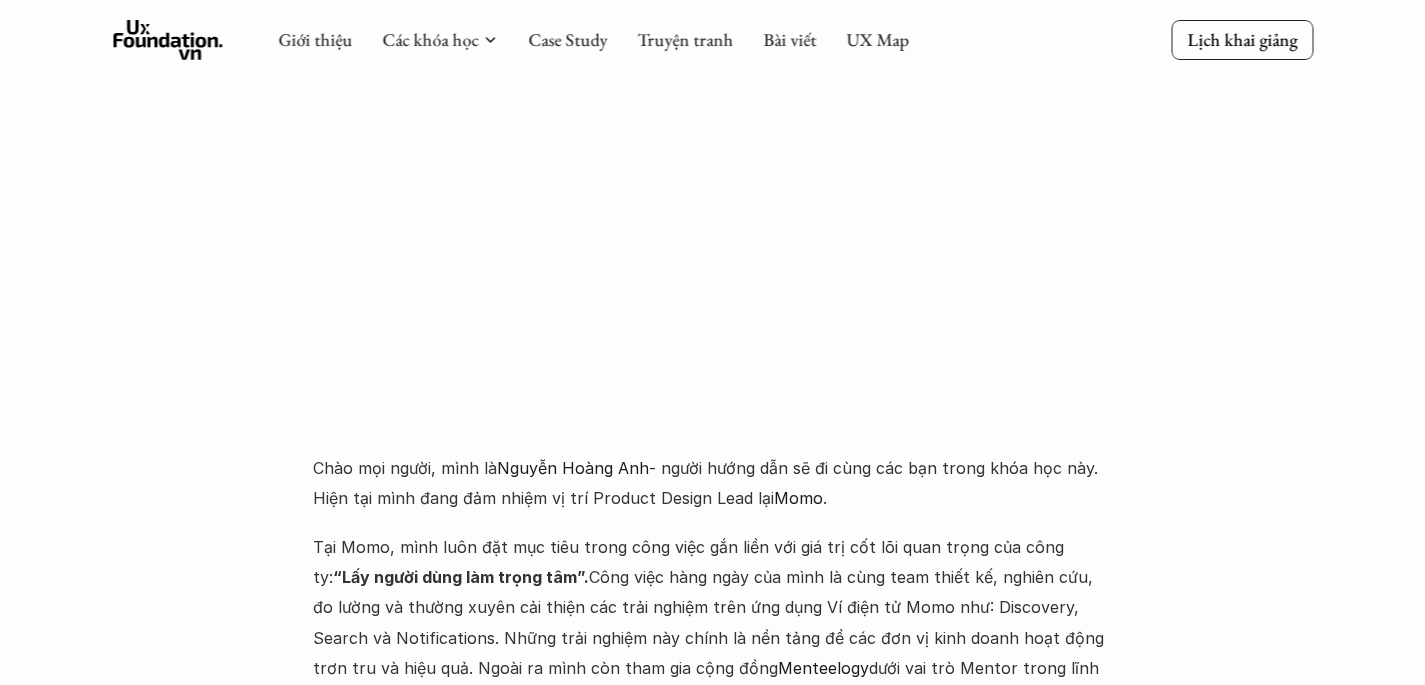 scroll, scrollTop: 4660, scrollLeft: 0, axis: vertical 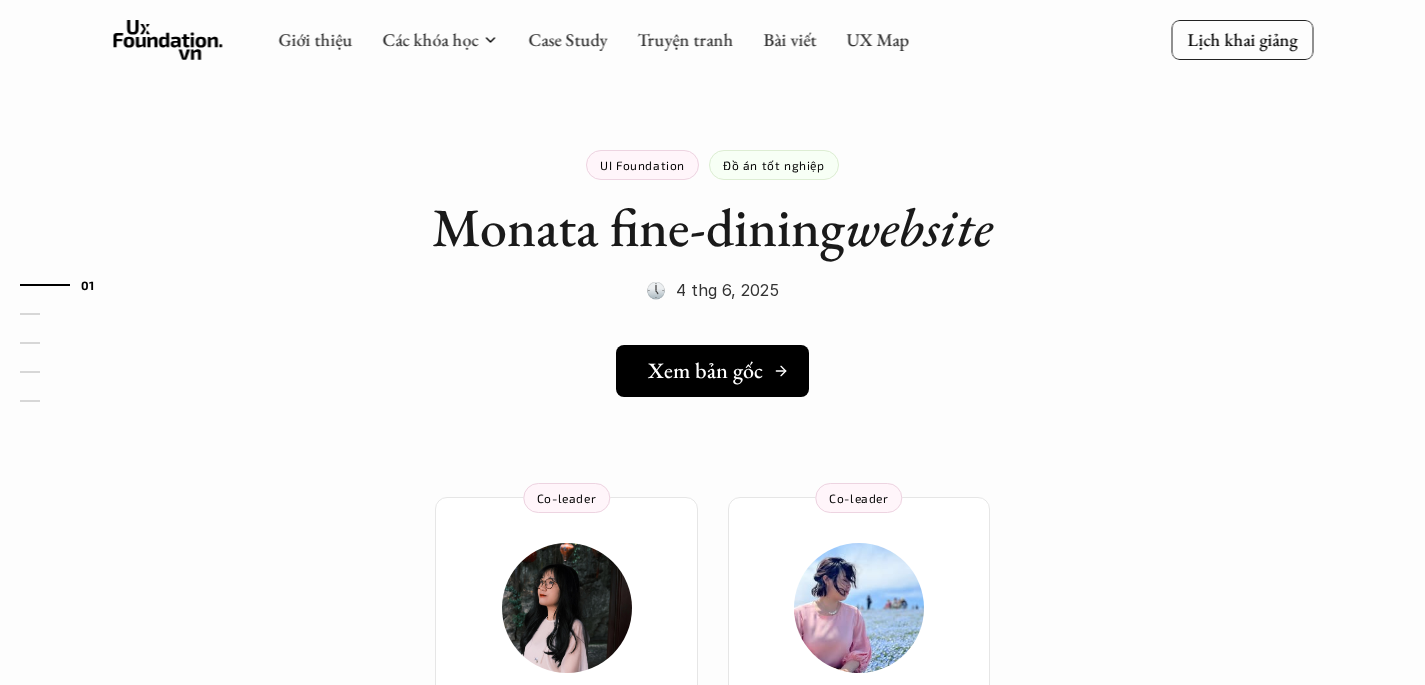 click on "Xem bản gốc" at bounding box center (705, 371) 